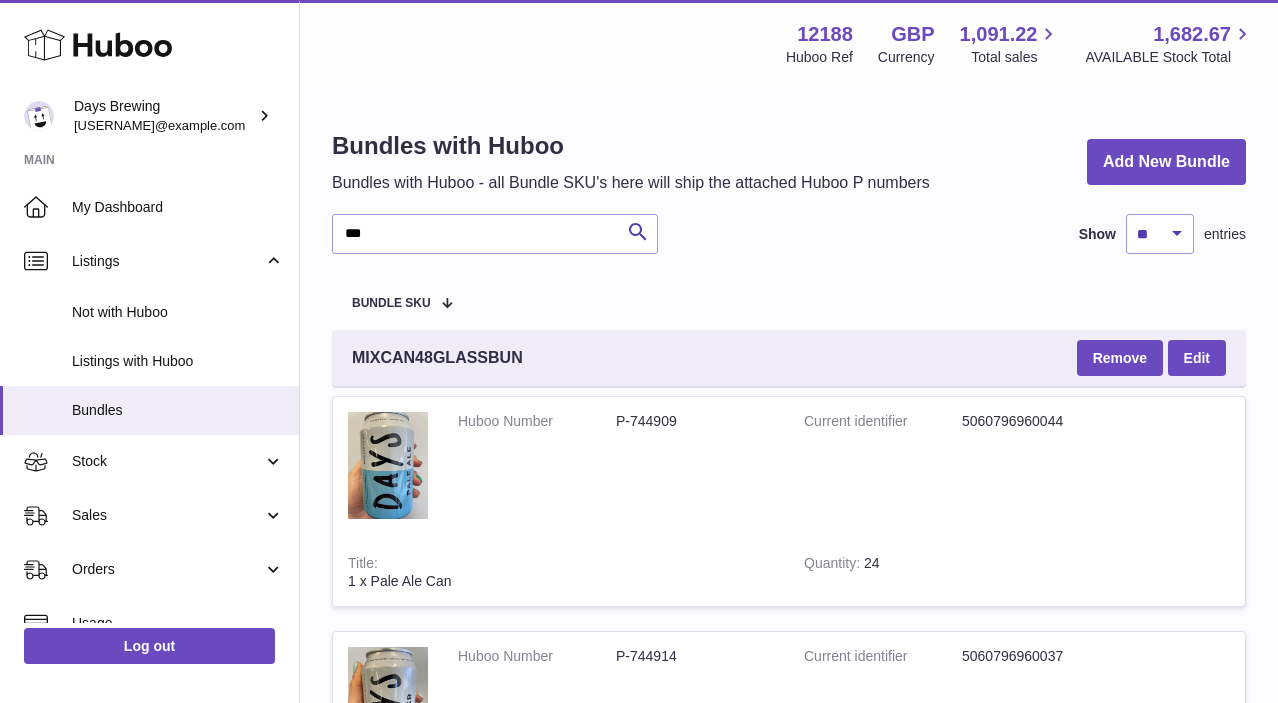 scroll, scrollTop: 0, scrollLeft: 0, axis: both 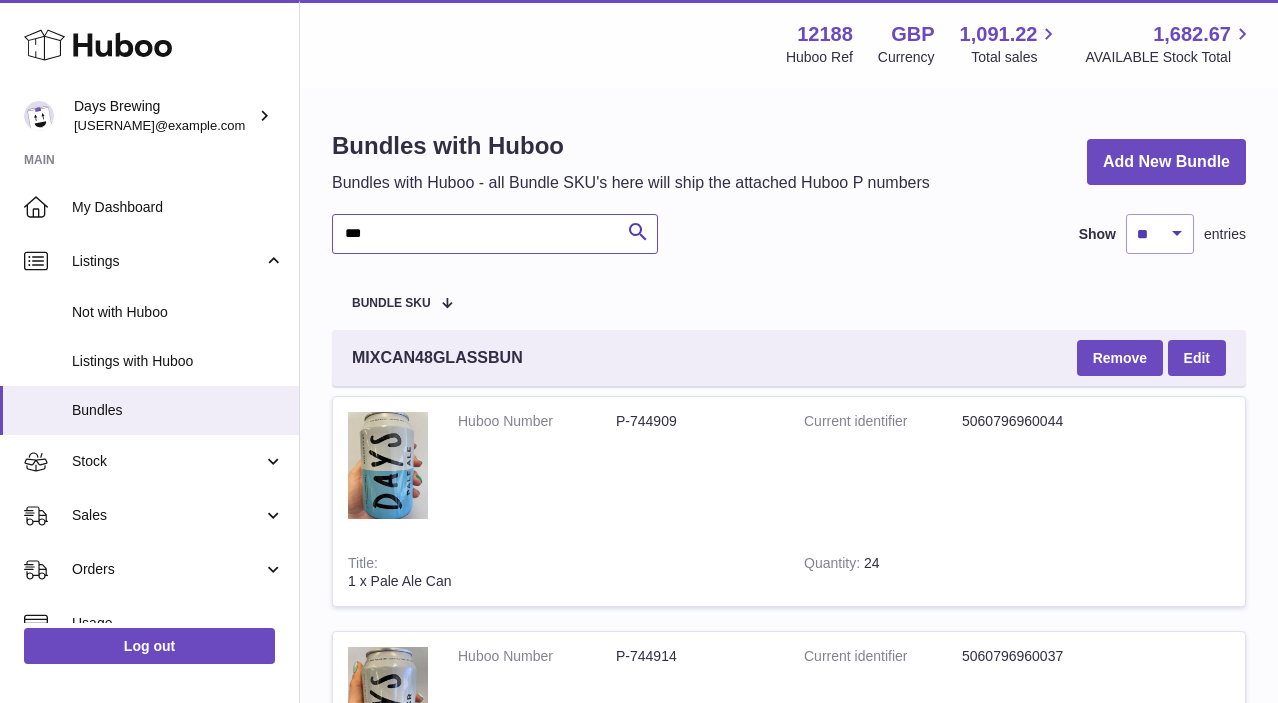 click on "***" at bounding box center (495, 234) 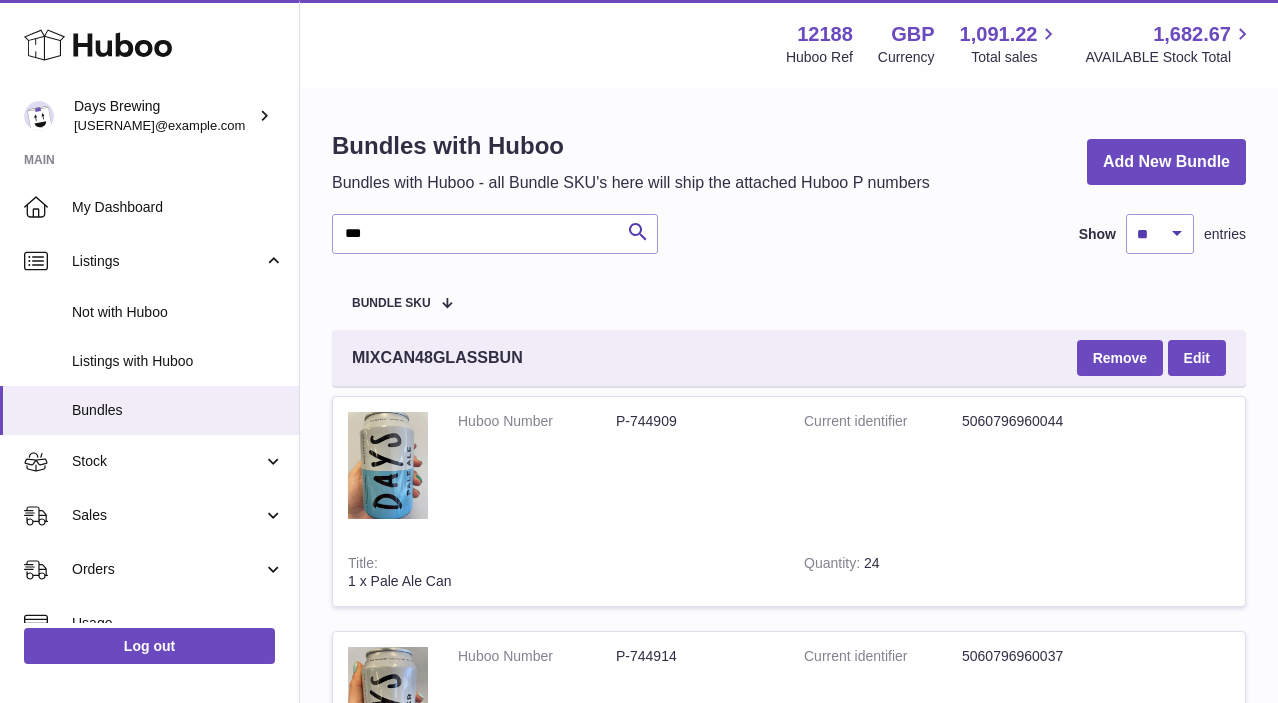 click on "***     Search
Show
** ** ** ***
entries" at bounding box center (789, 234) 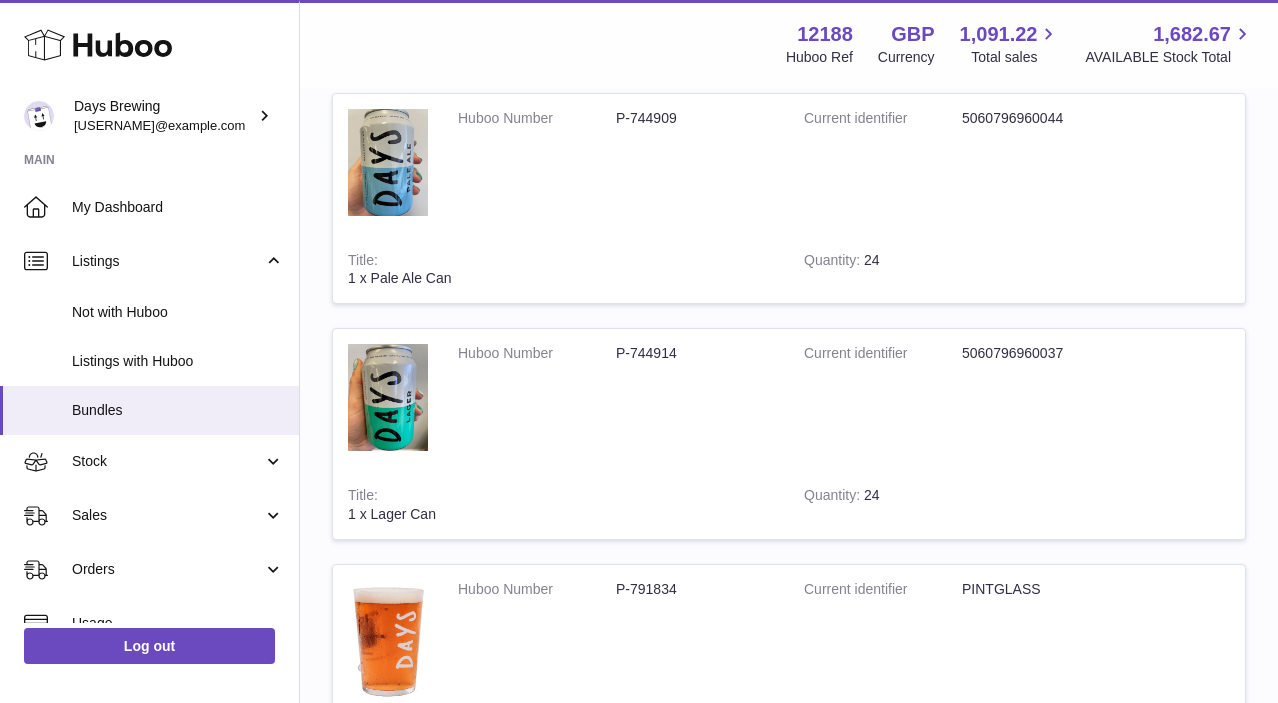 scroll, scrollTop: 0, scrollLeft: 0, axis: both 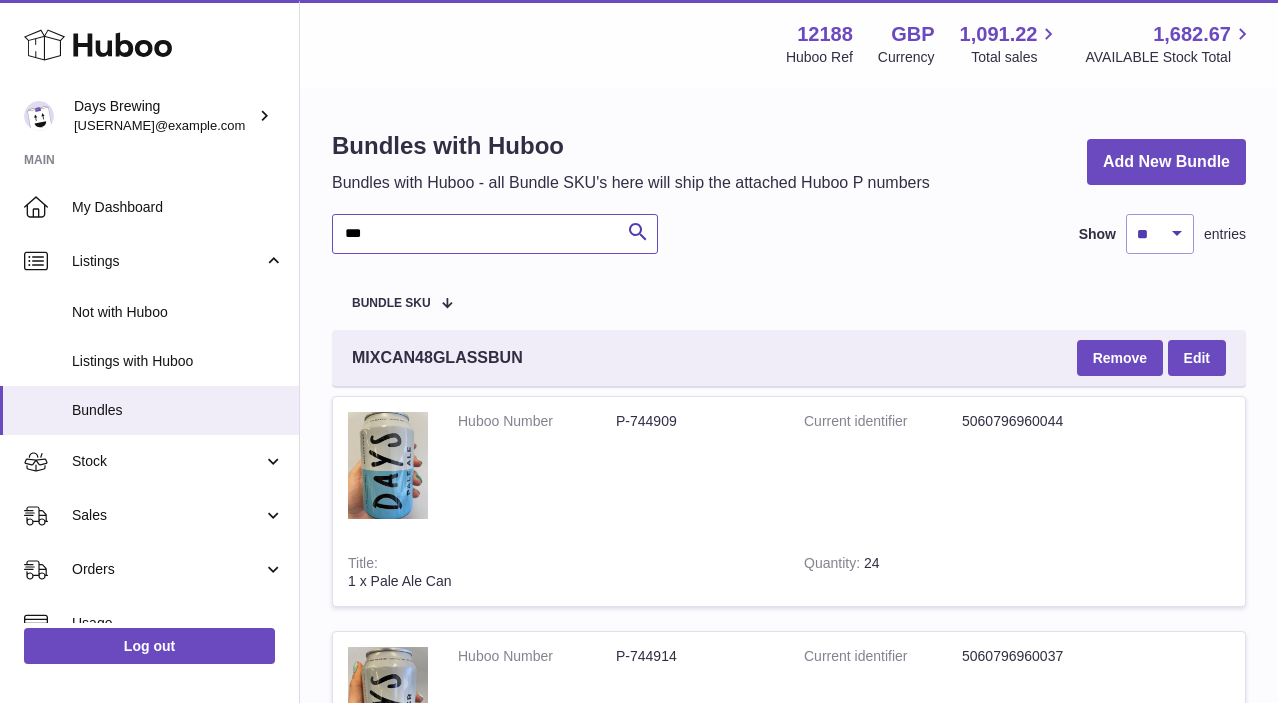 click on "***" at bounding box center [495, 234] 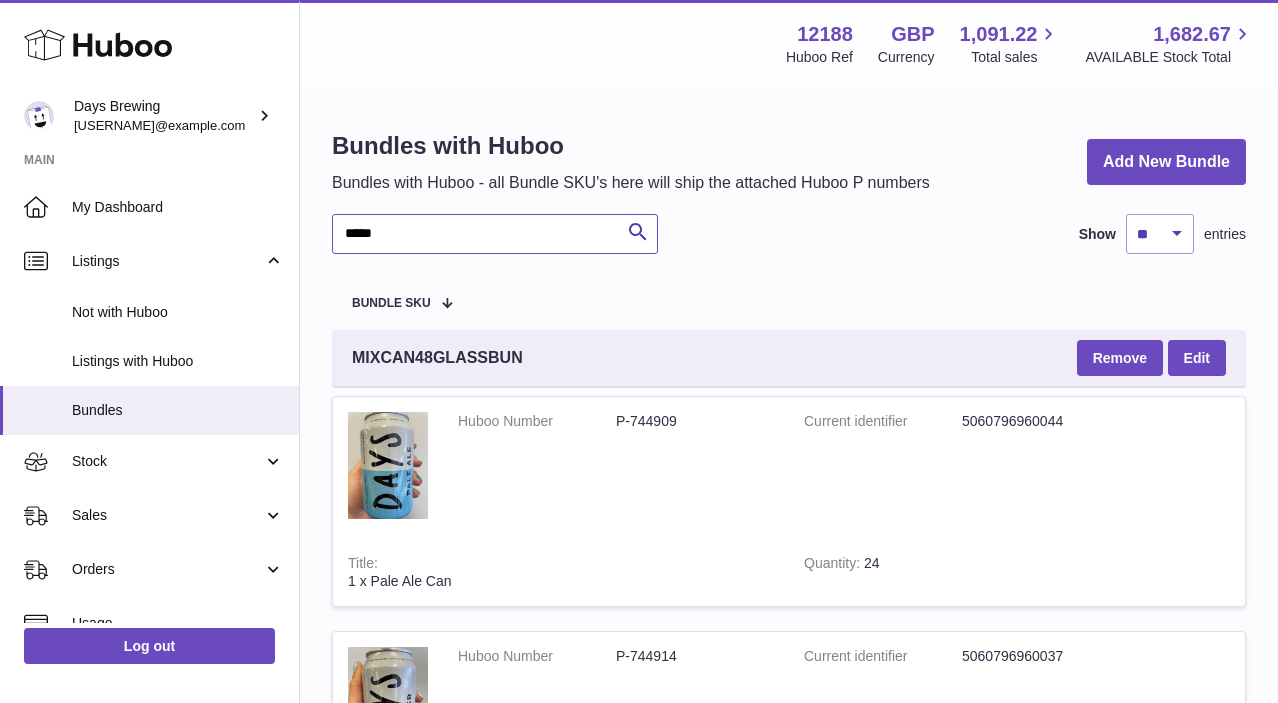 type on "*****" 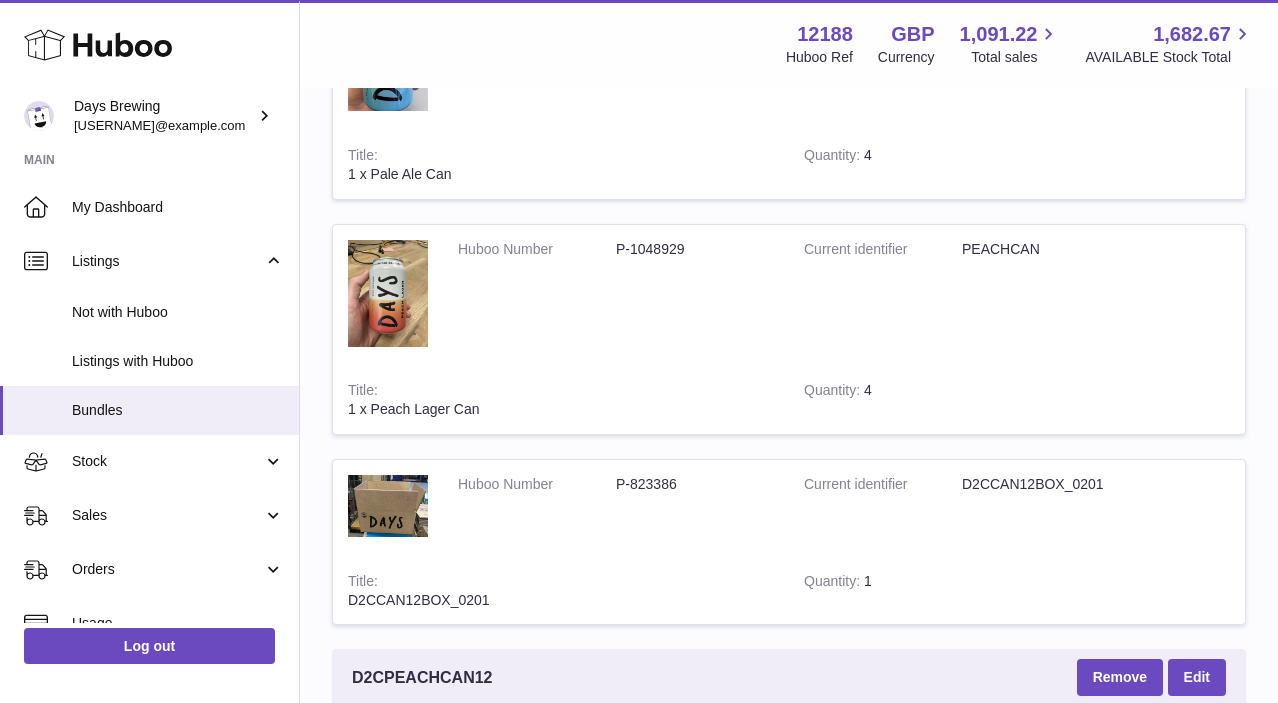 scroll, scrollTop: 2020, scrollLeft: 0, axis: vertical 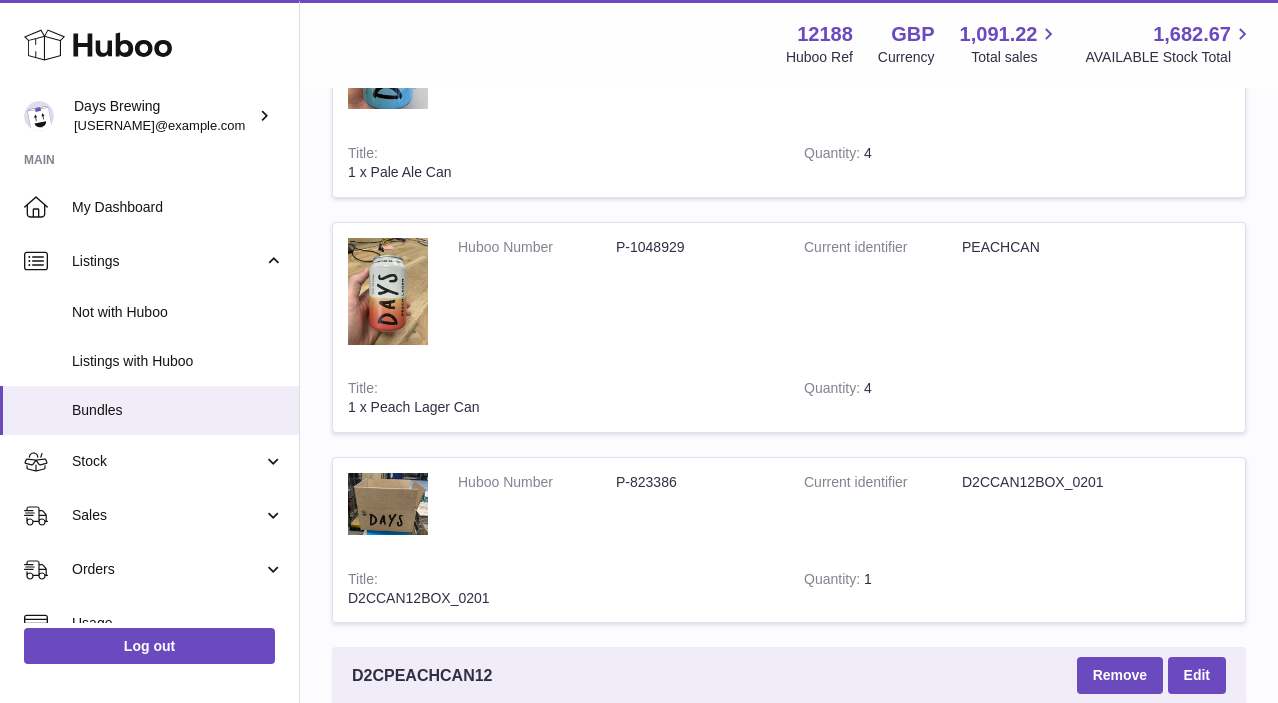 click on "P-823386" at bounding box center (695, 482) 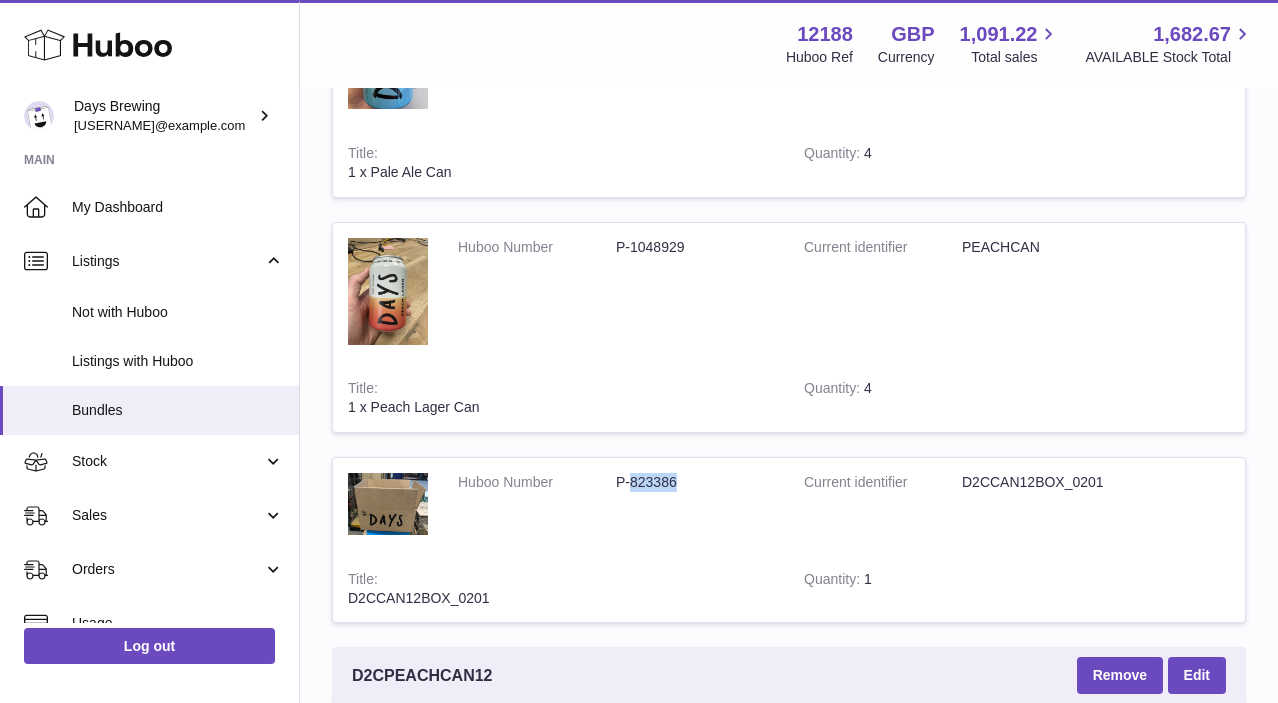 click on "P-823386" at bounding box center [695, 482] 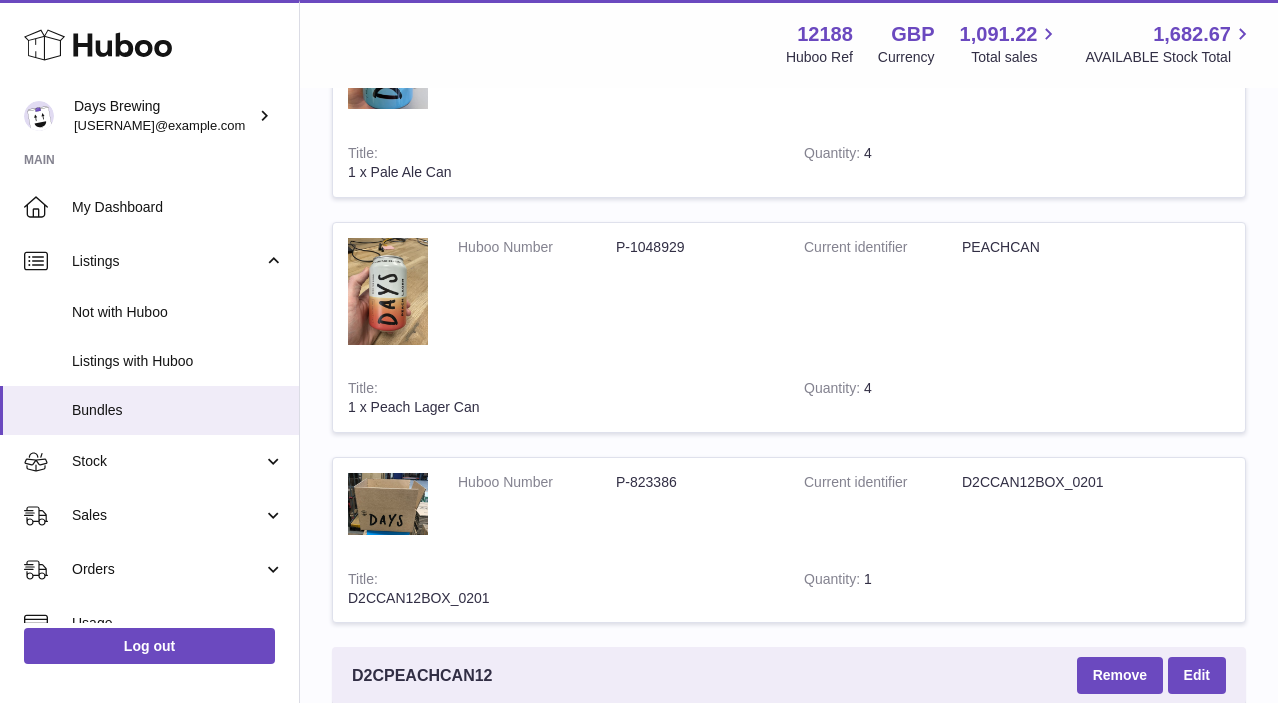 click on "P-1048929" at bounding box center [695, 247] 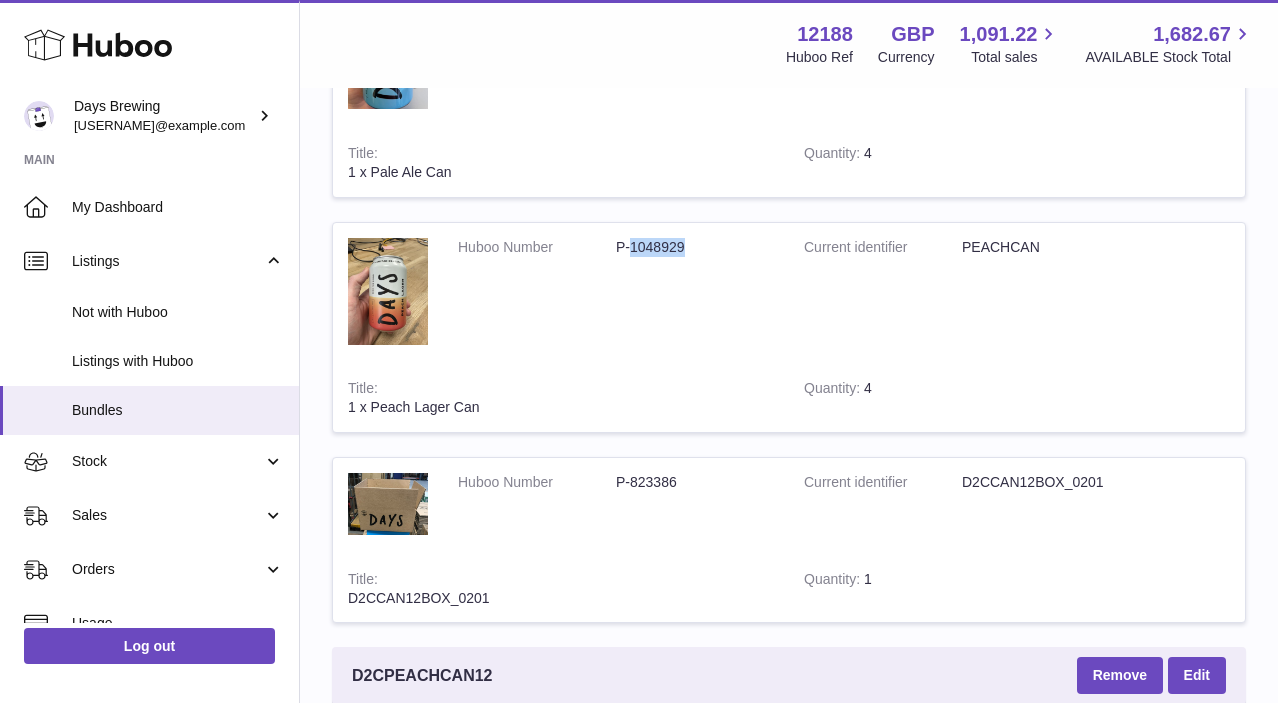 click on "P-1048929" at bounding box center [695, 247] 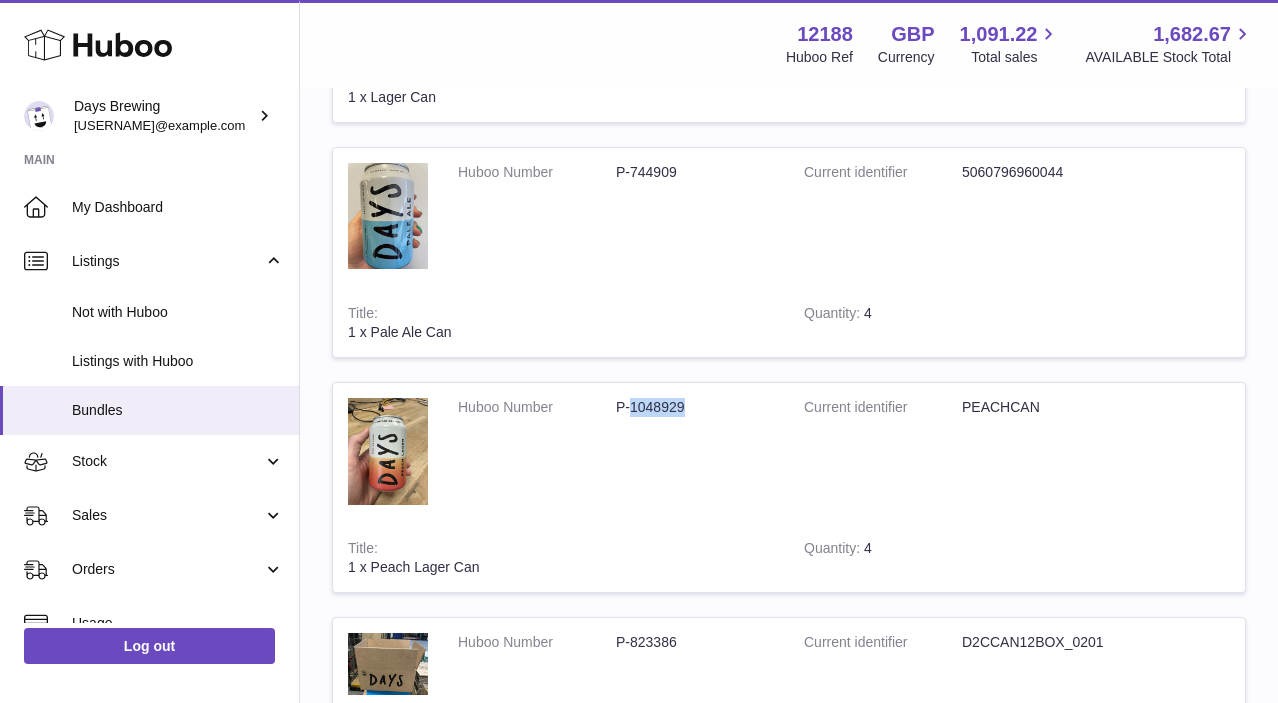 scroll, scrollTop: 1821, scrollLeft: 0, axis: vertical 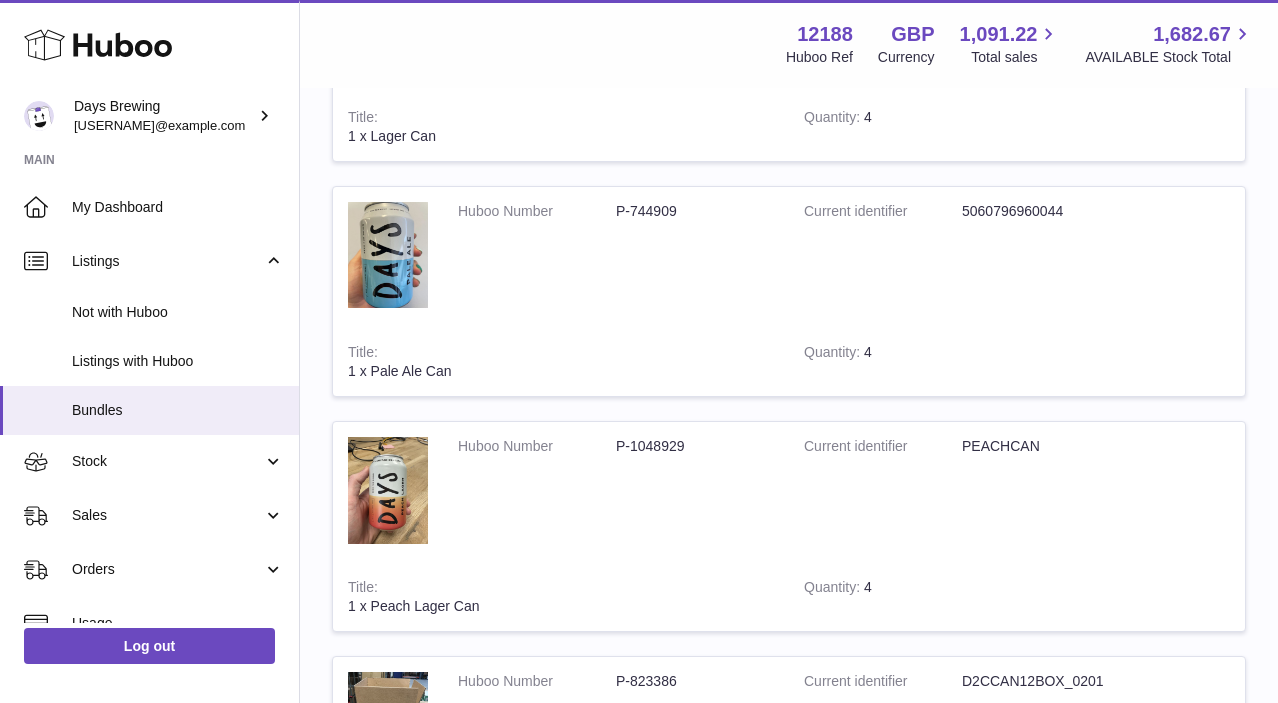 click on "P-744909" at bounding box center (695, 211) 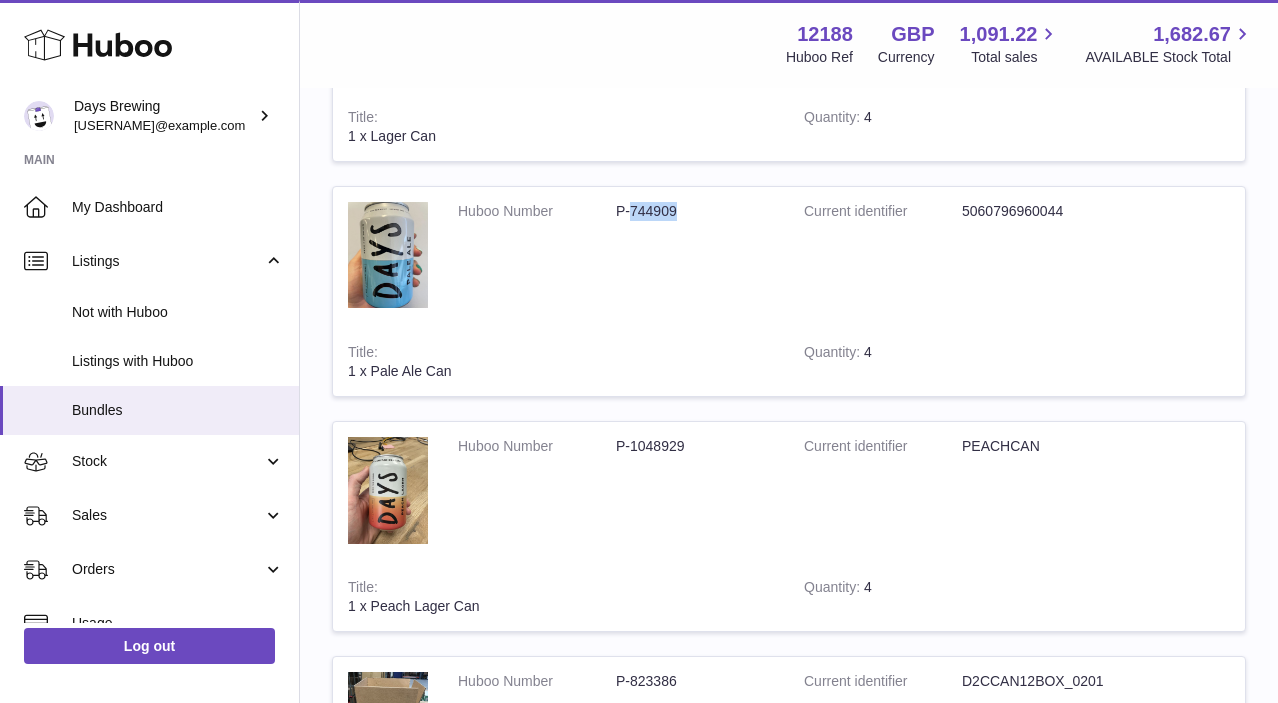 click on "P-744909" at bounding box center (695, 211) 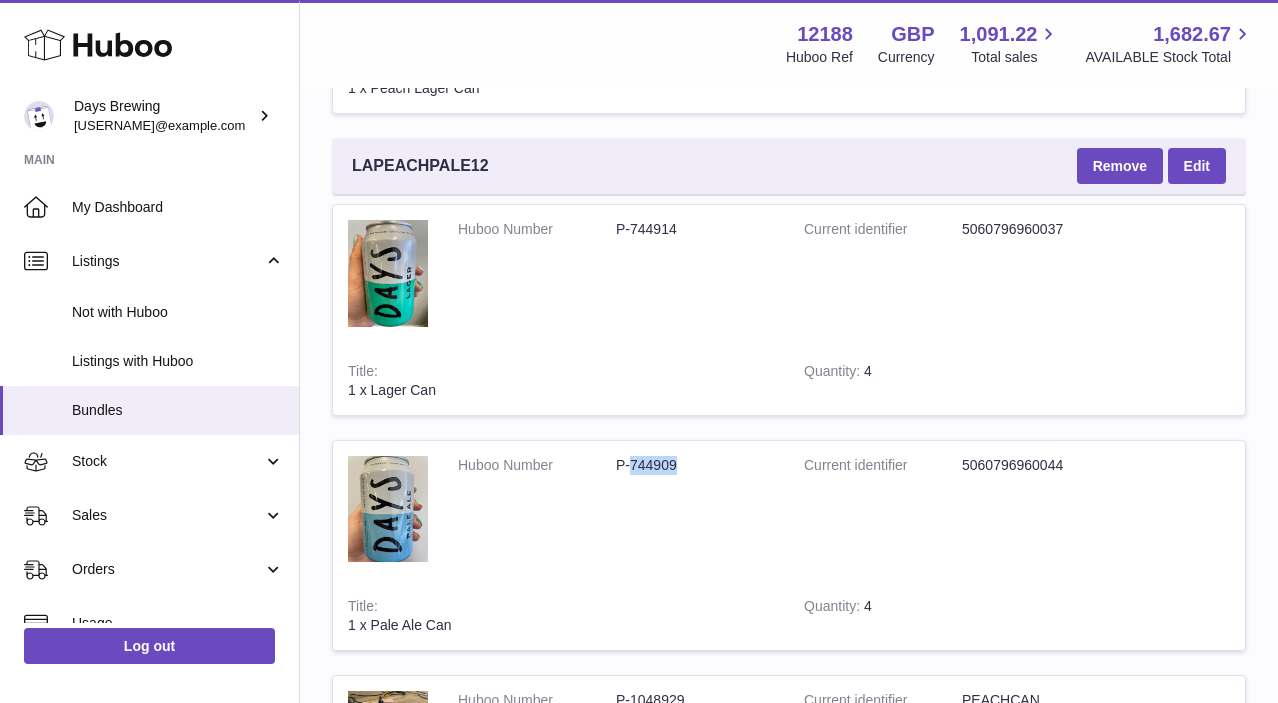 scroll, scrollTop: 1555, scrollLeft: 0, axis: vertical 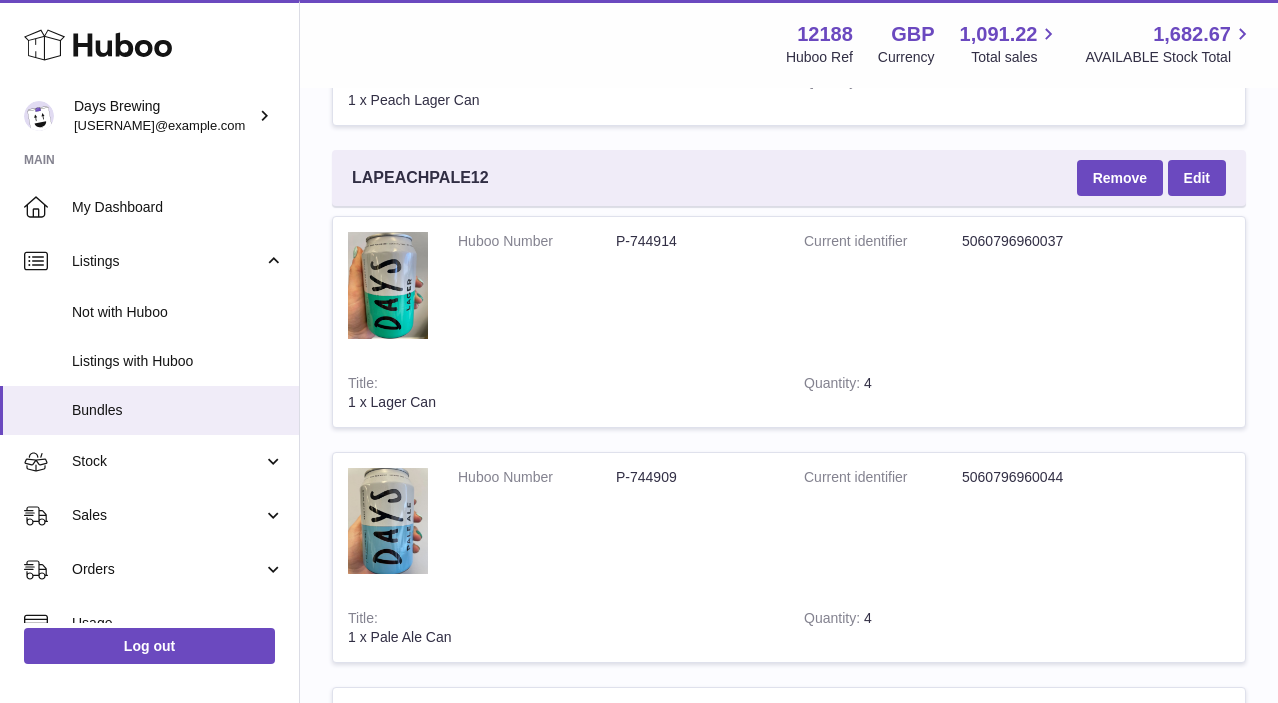 click on "P-744914" at bounding box center (695, 241) 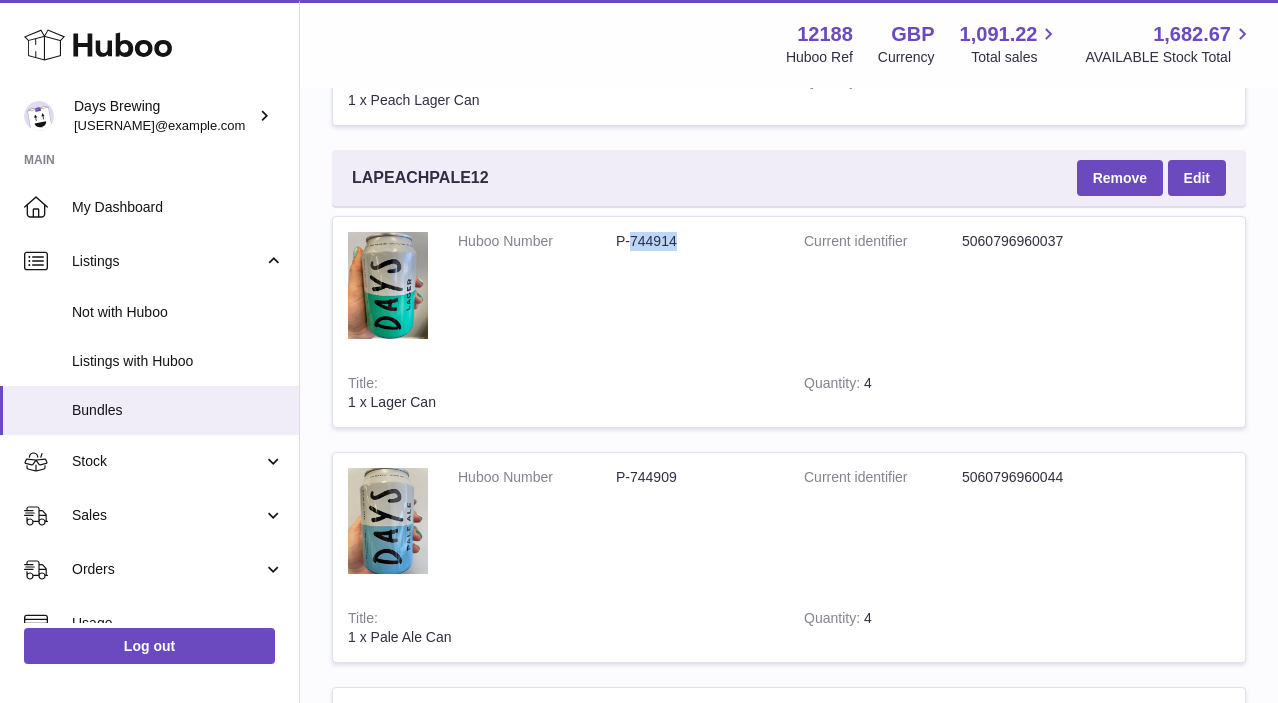 click on "P-744914" at bounding box center [695, 241] 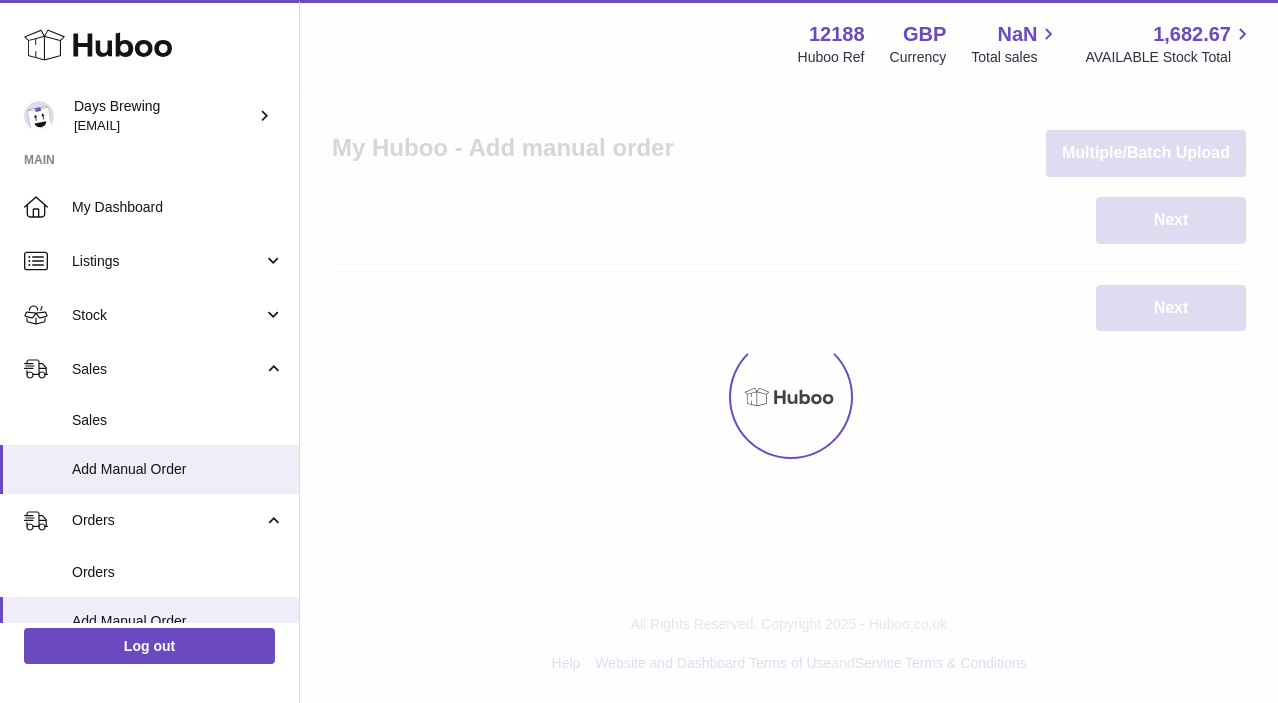 scroll, scrollTop: 0, scrollLeft: 0, axis: both 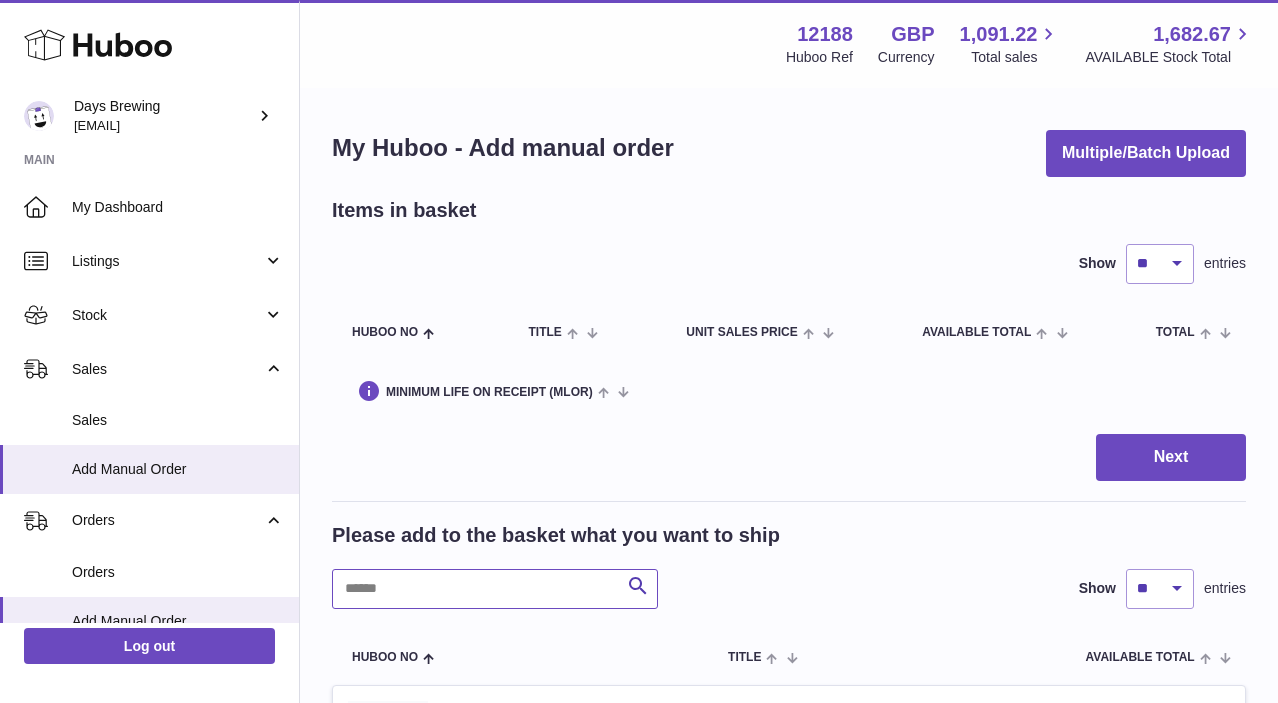 click at bounding box center (495, 589) 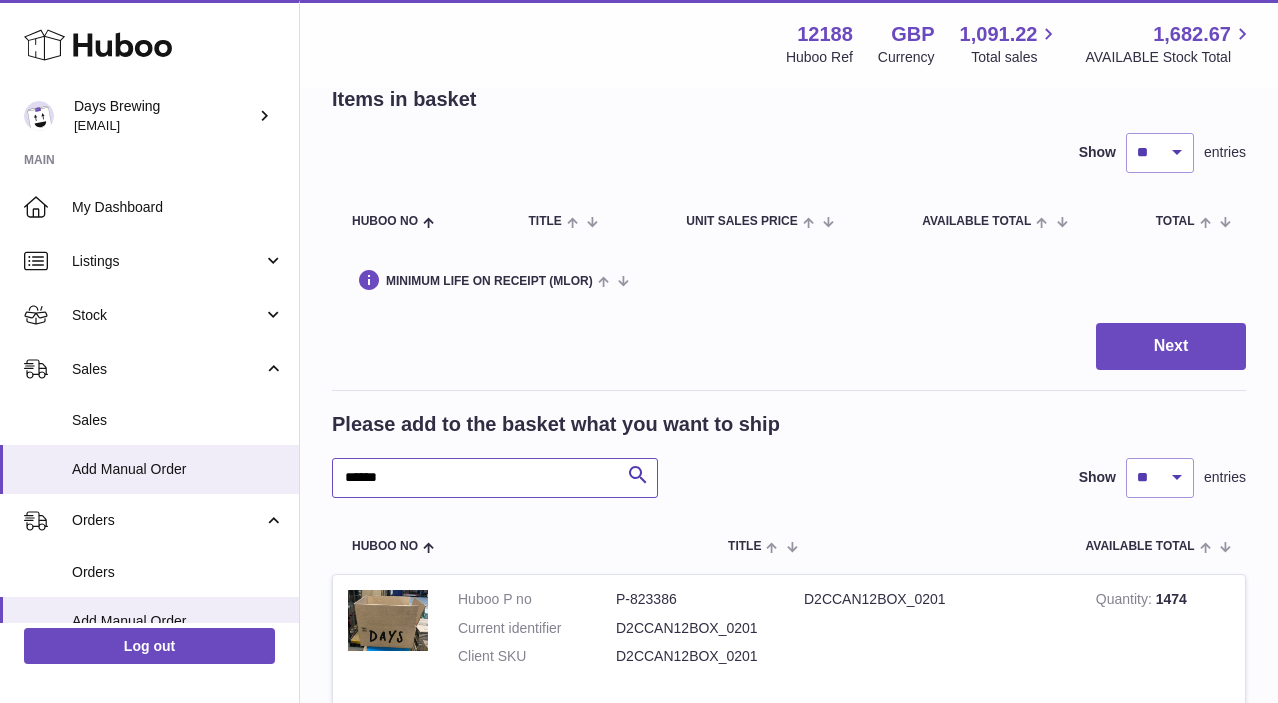 scroll, scrollTop: 349, scrollLeft: 0, axis: vertical 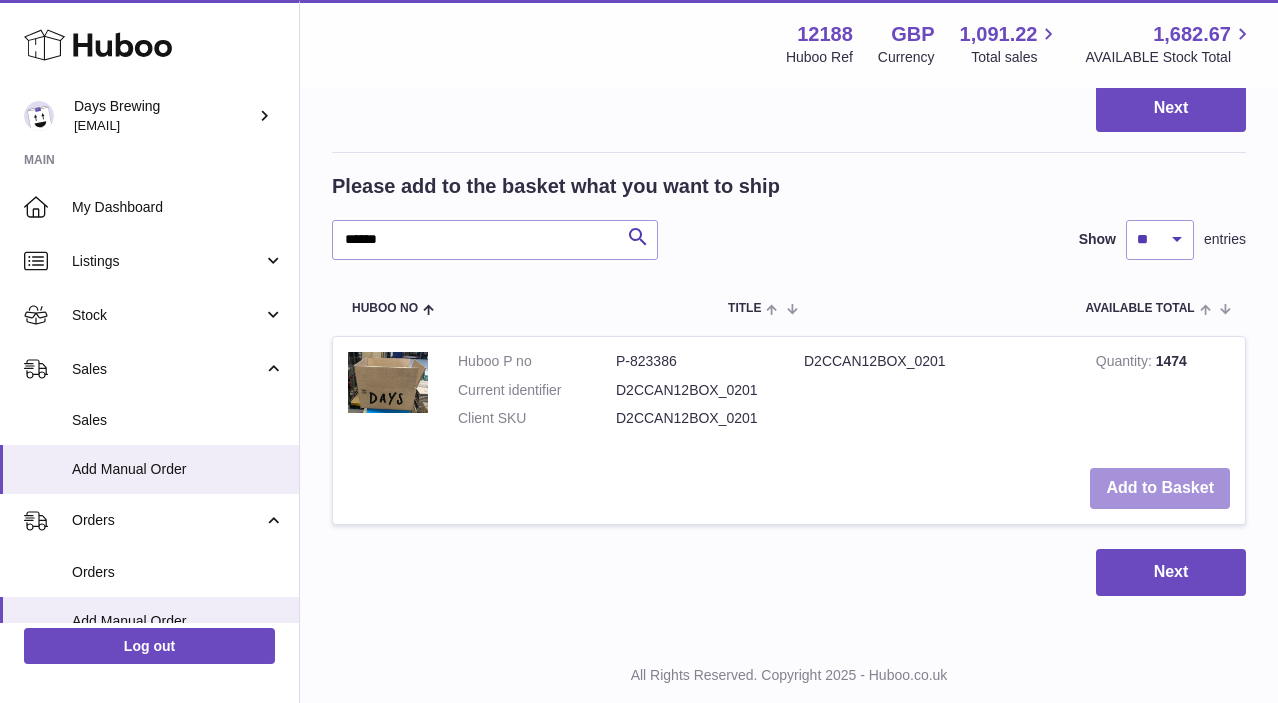 click on "Add to Basket" at bounding box center [1160, 488] 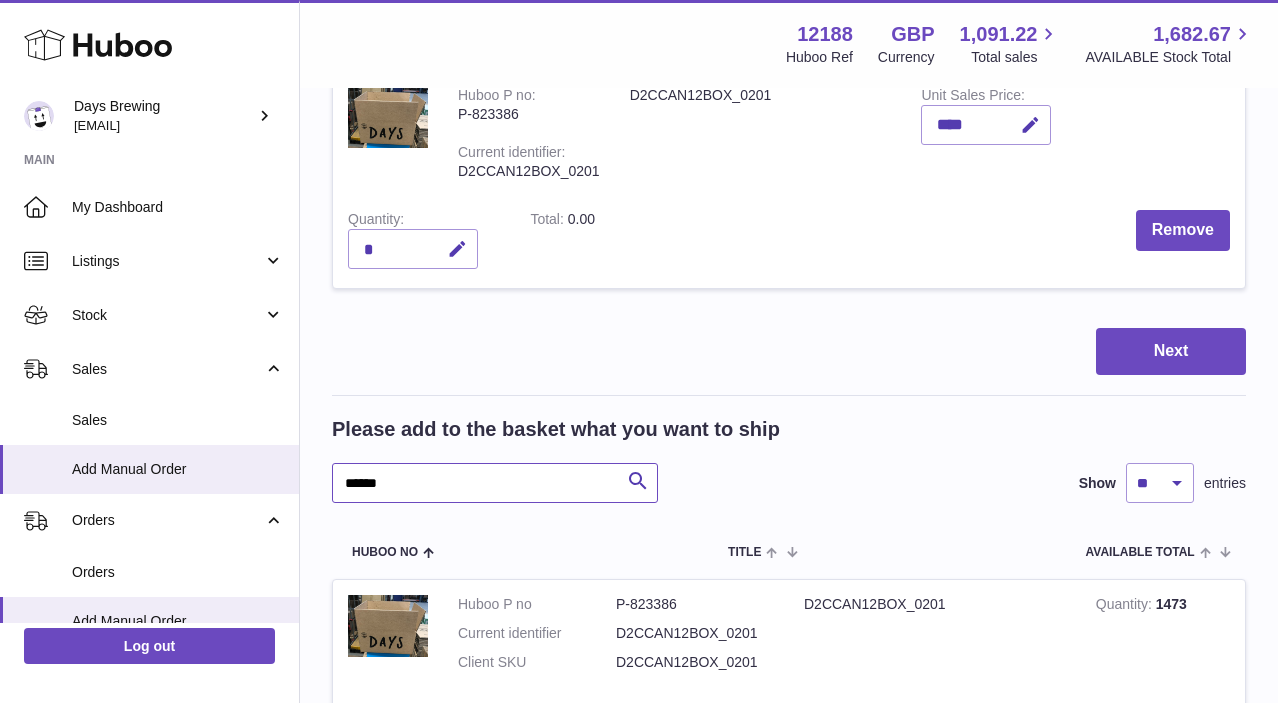 click on "******" at bounding box center [495, 483] 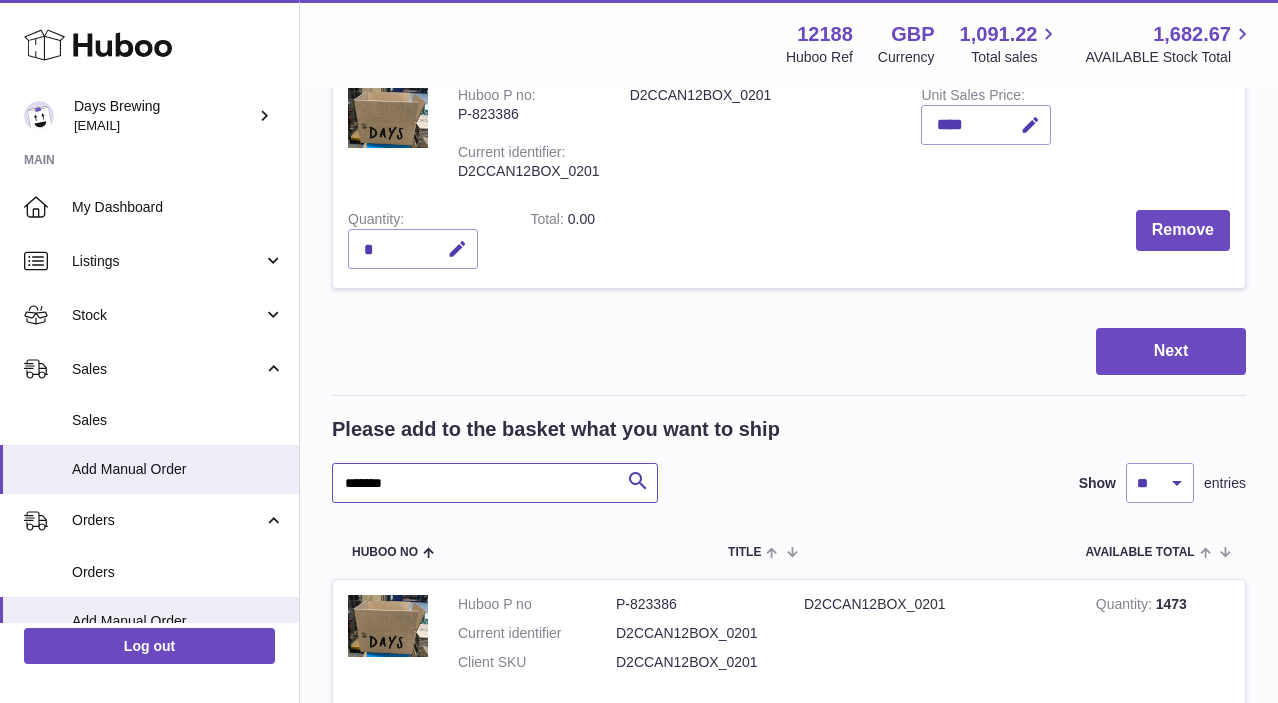 type on "*******" 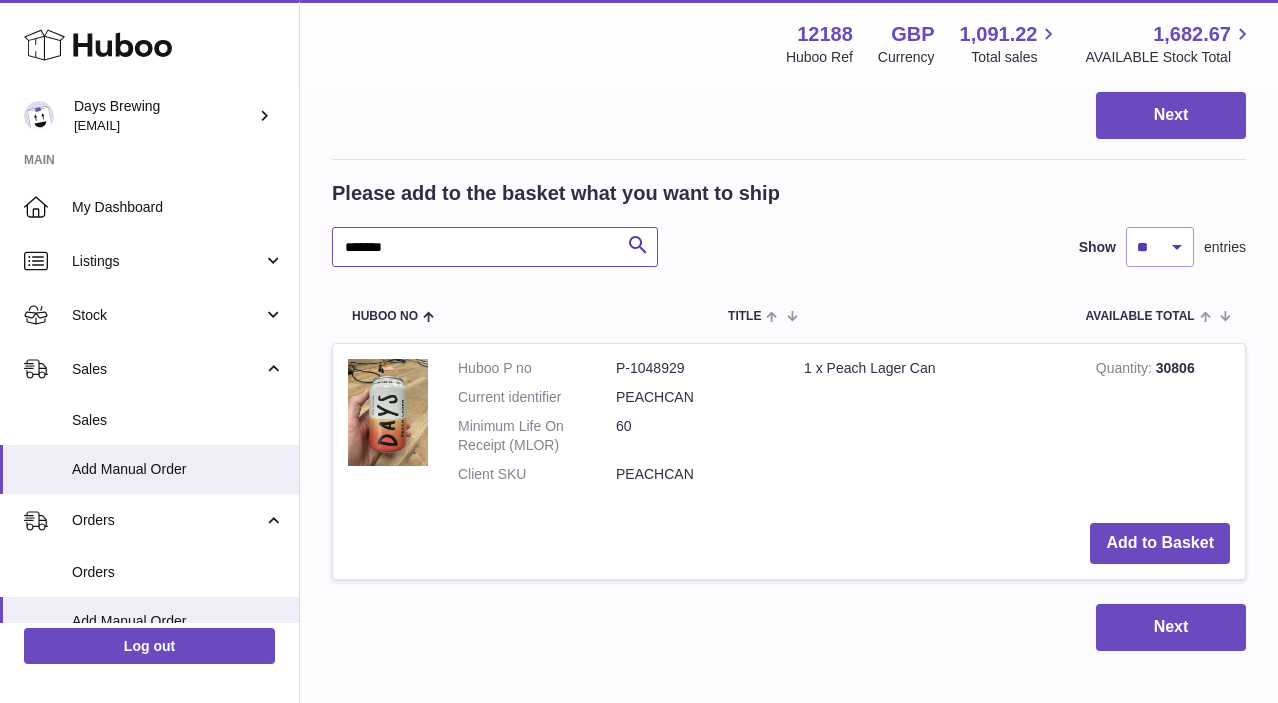 scroll, scrollTop: 609, scrollLeft: 0, axis: vertical 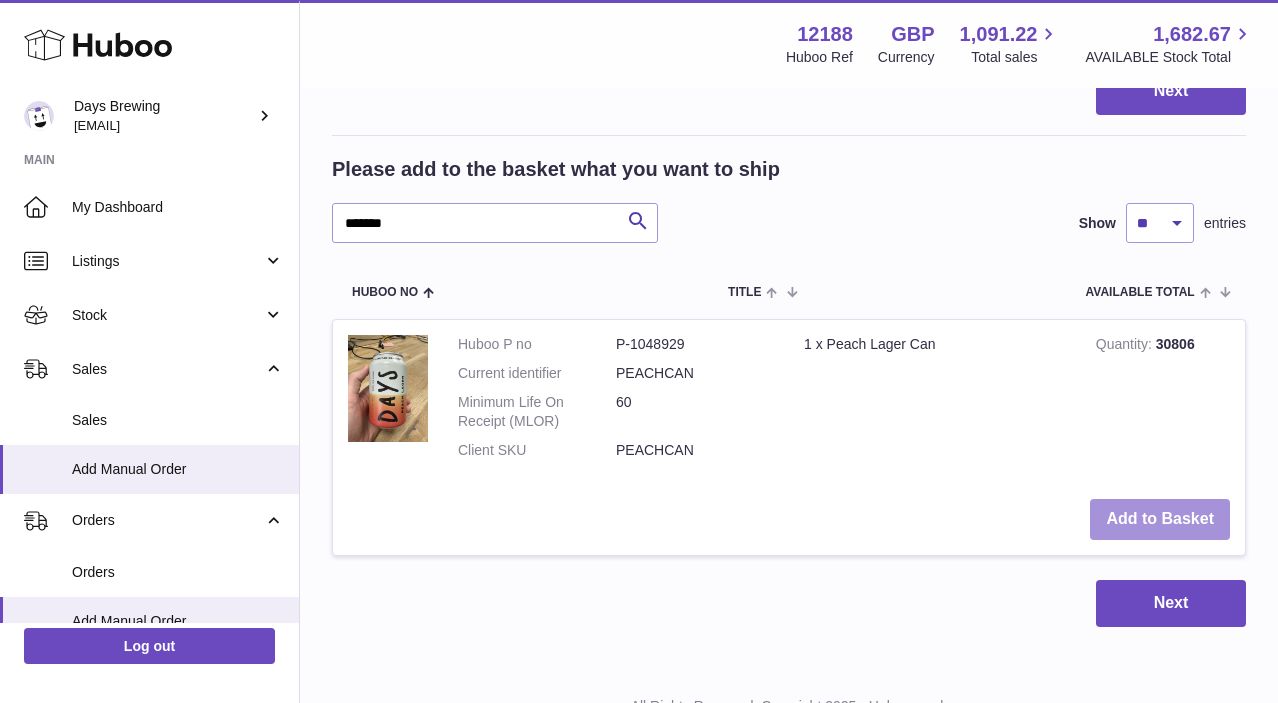 click on "Add to Basket" at bounding box center (1160, 519) 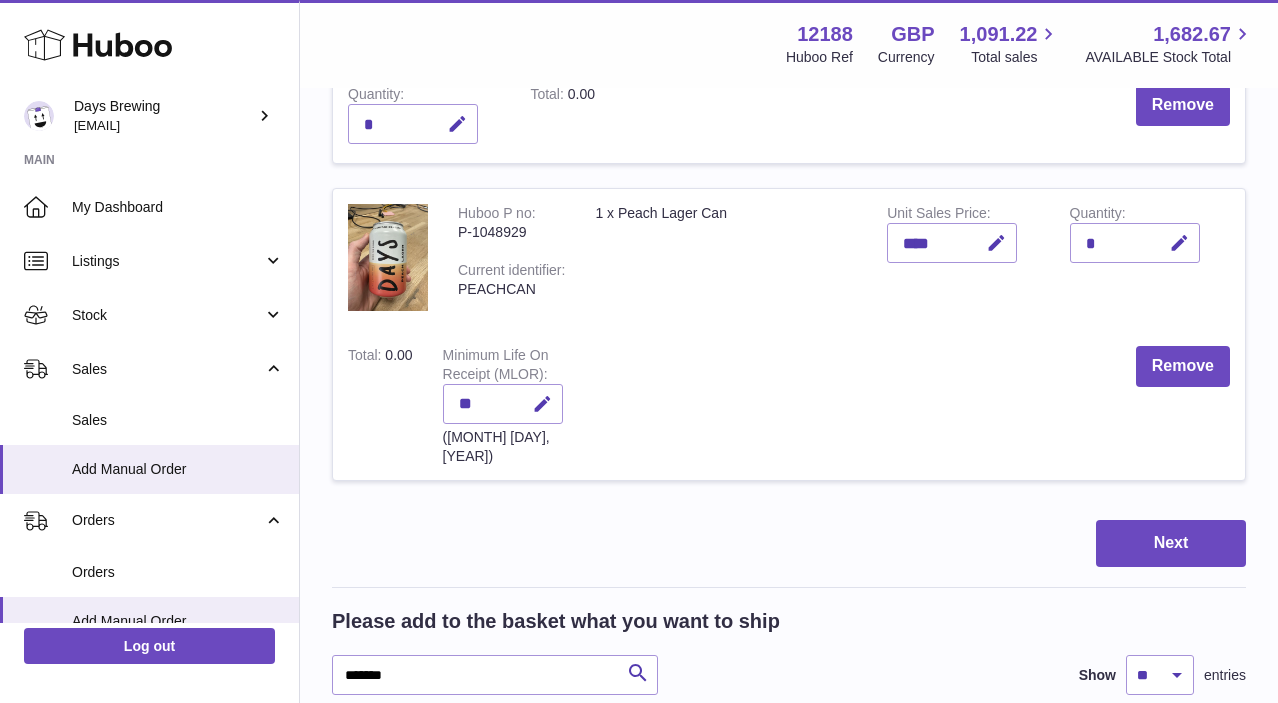 scroll, scrollTop: 419, scrollLeft: 0, axis: vertical 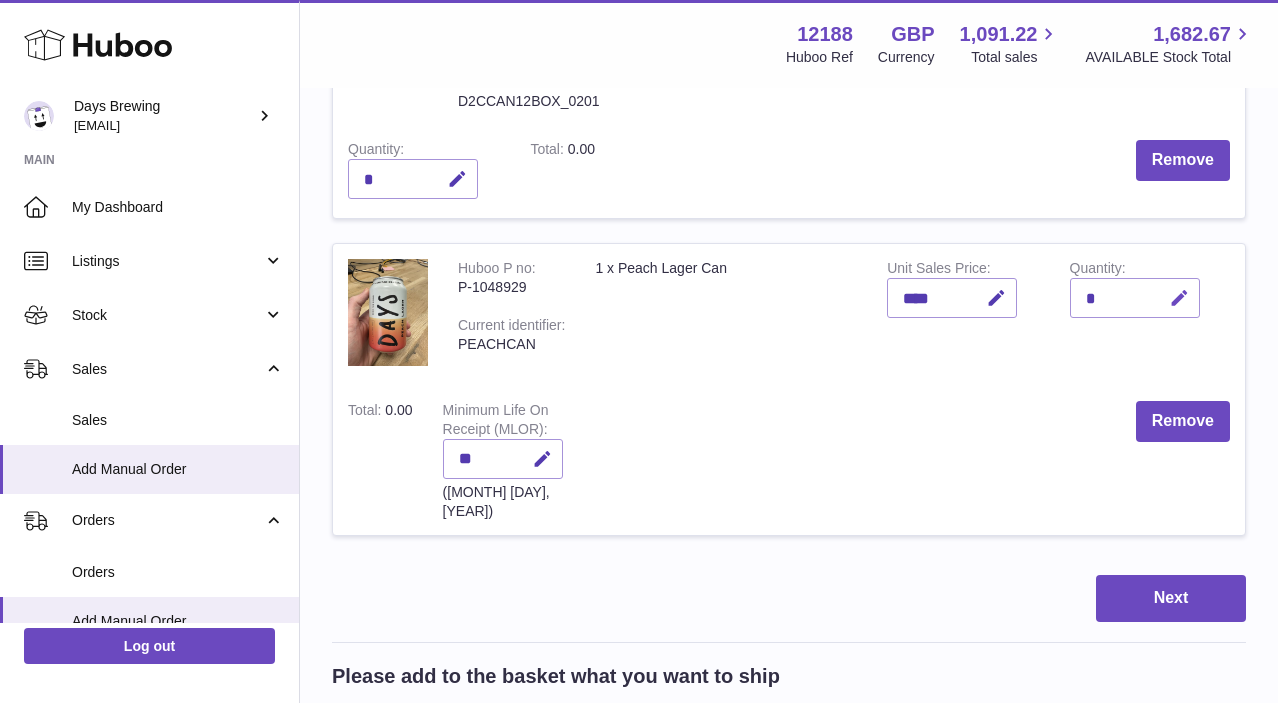 click at bounding box center [1176, 298] 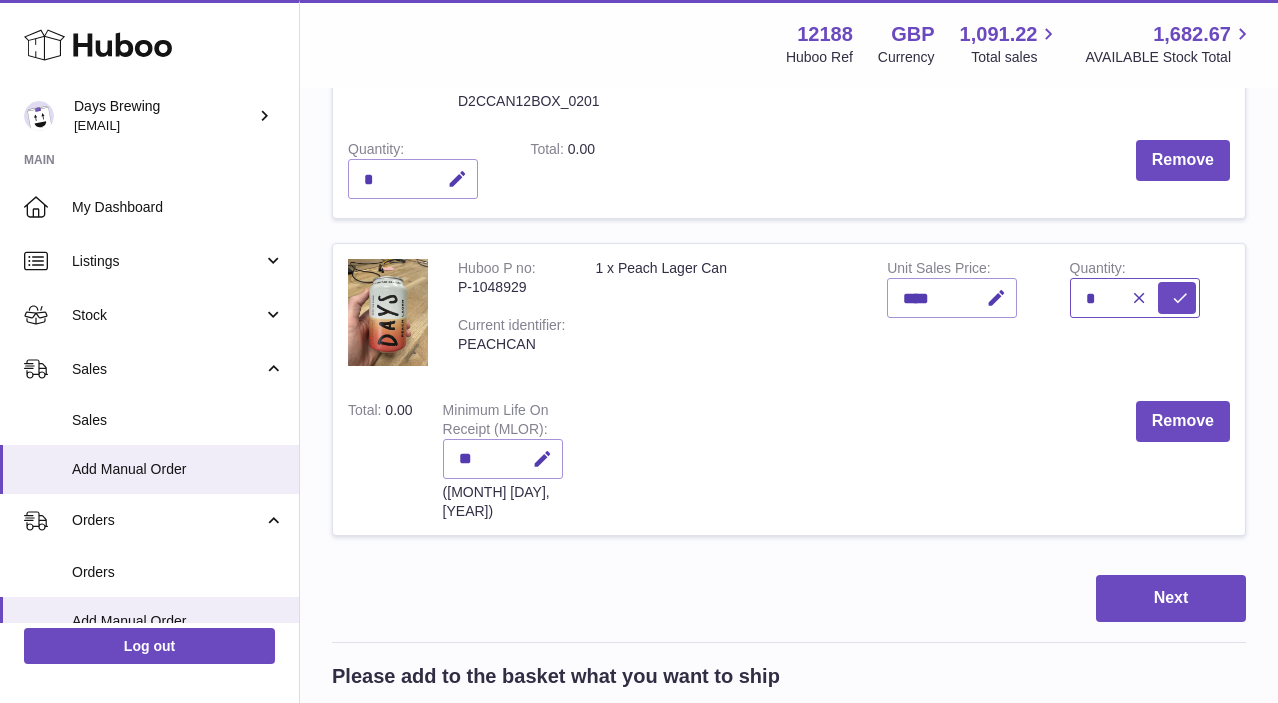 type on "*" 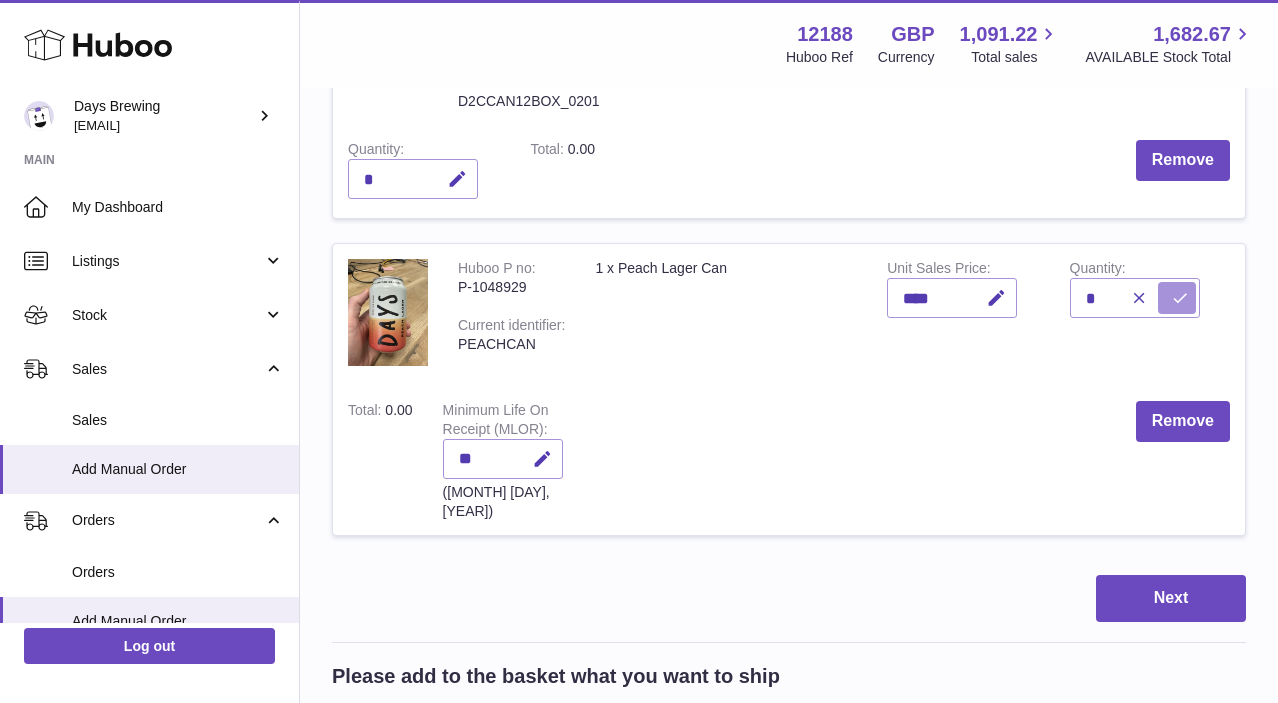 click at bounding box center [1177, 298] 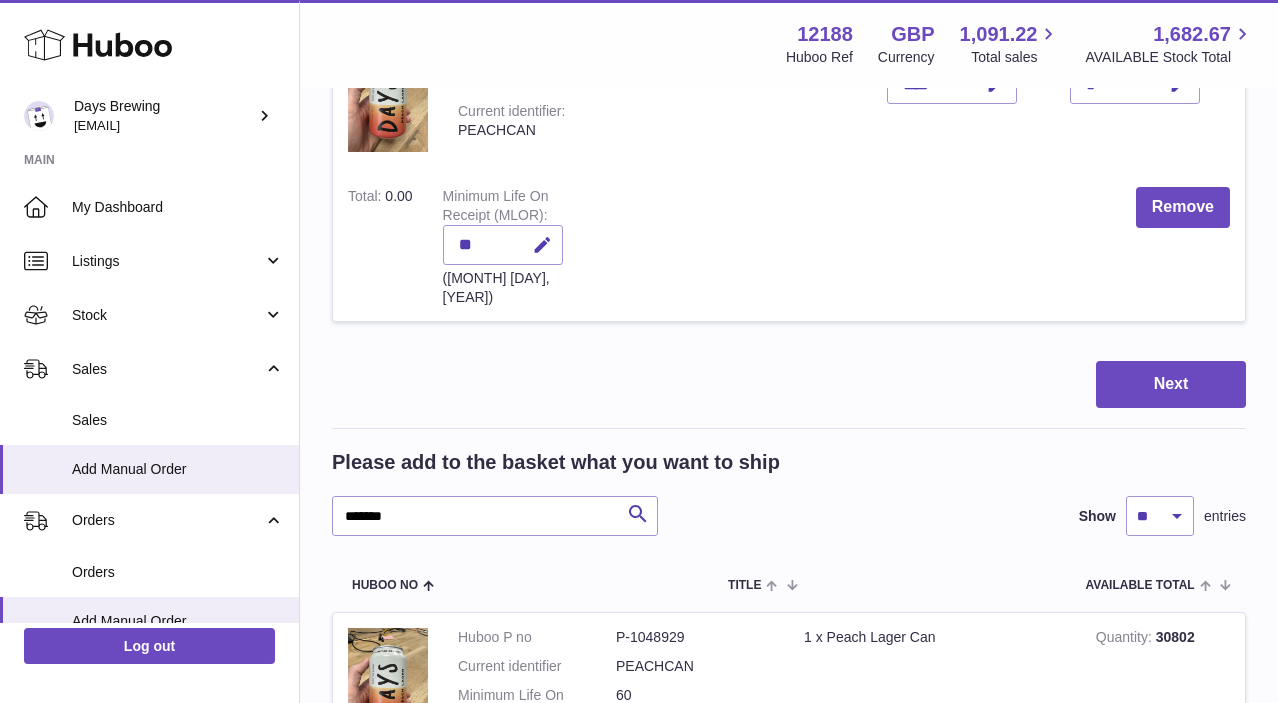 scroll, scrollTop: 634, scrollLeft: 0, axis: vertical 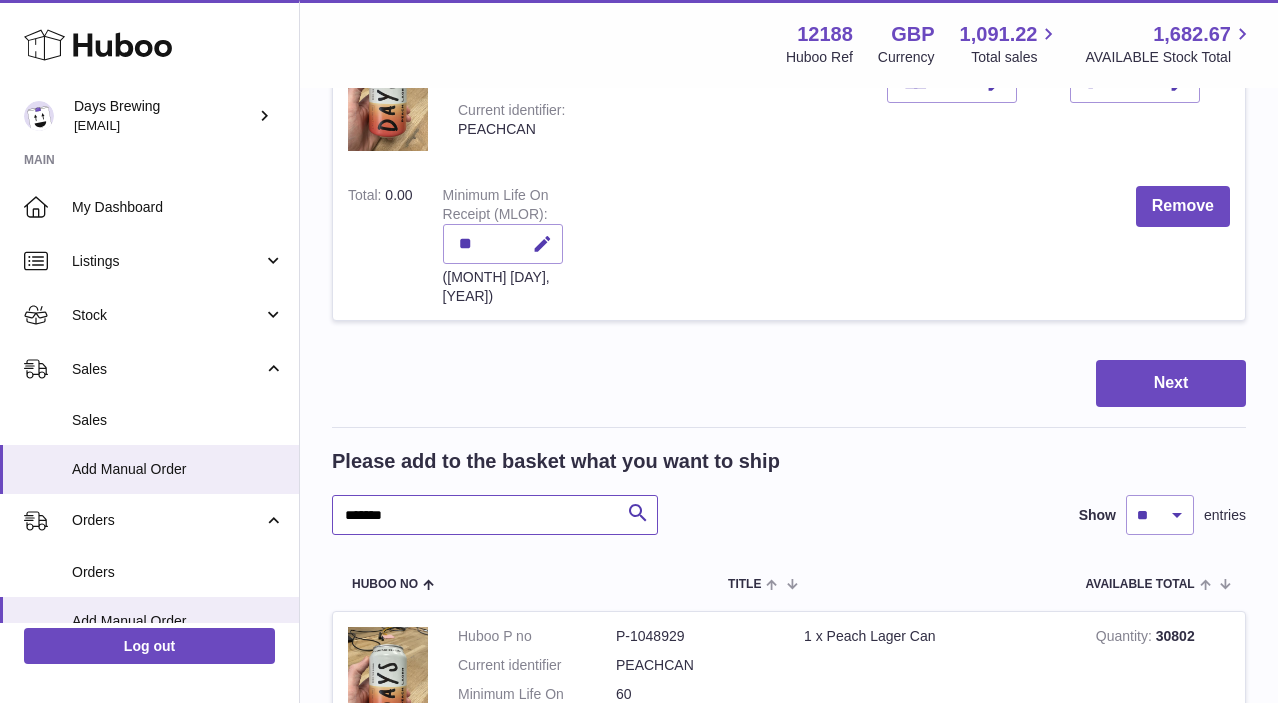 click on "*******" at bounding box center [495, 515] 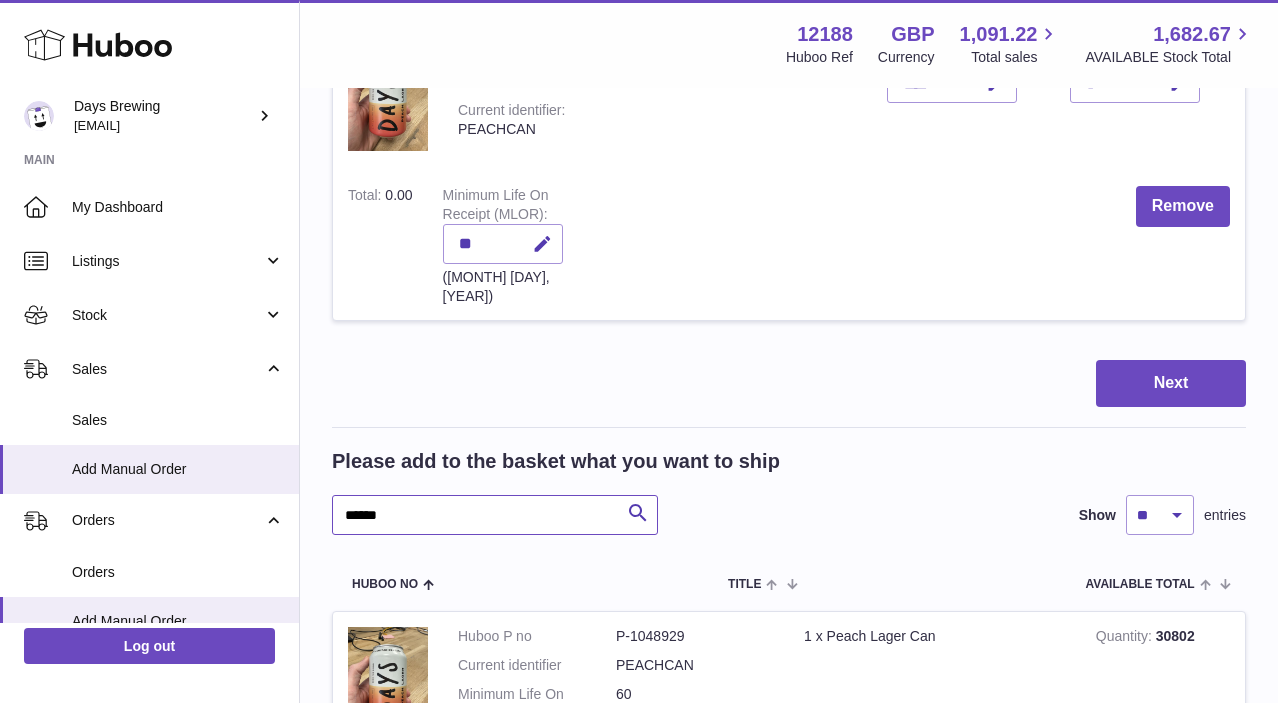 type on "******" 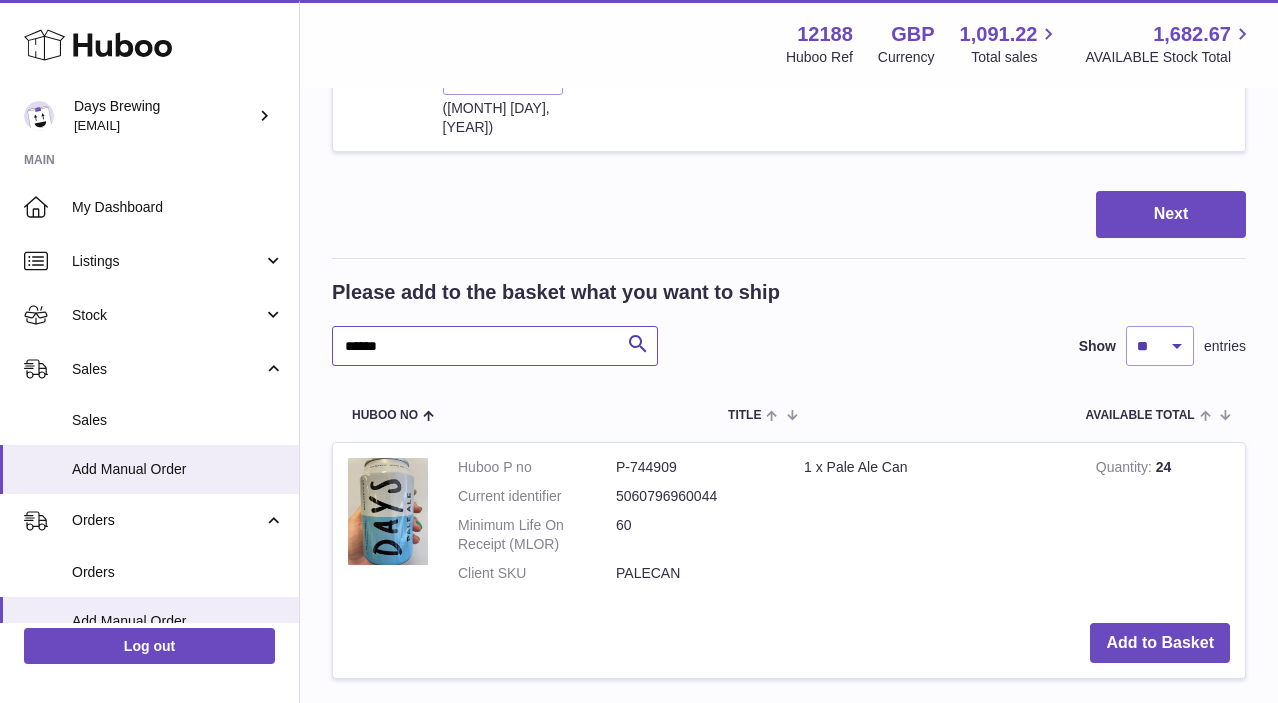 scroll, scrollTop: 821, scrollLeft: 0, axis: vertical 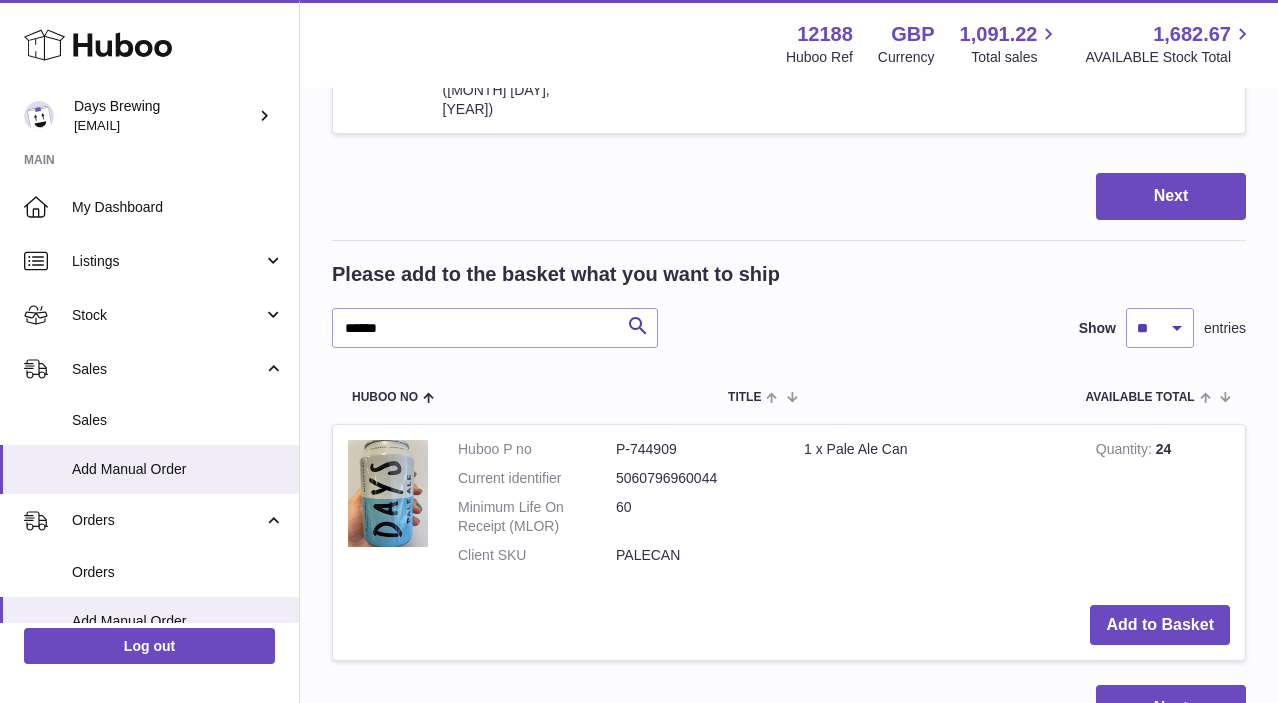 click on "Add to Basket" at bounding box center (789, 625) 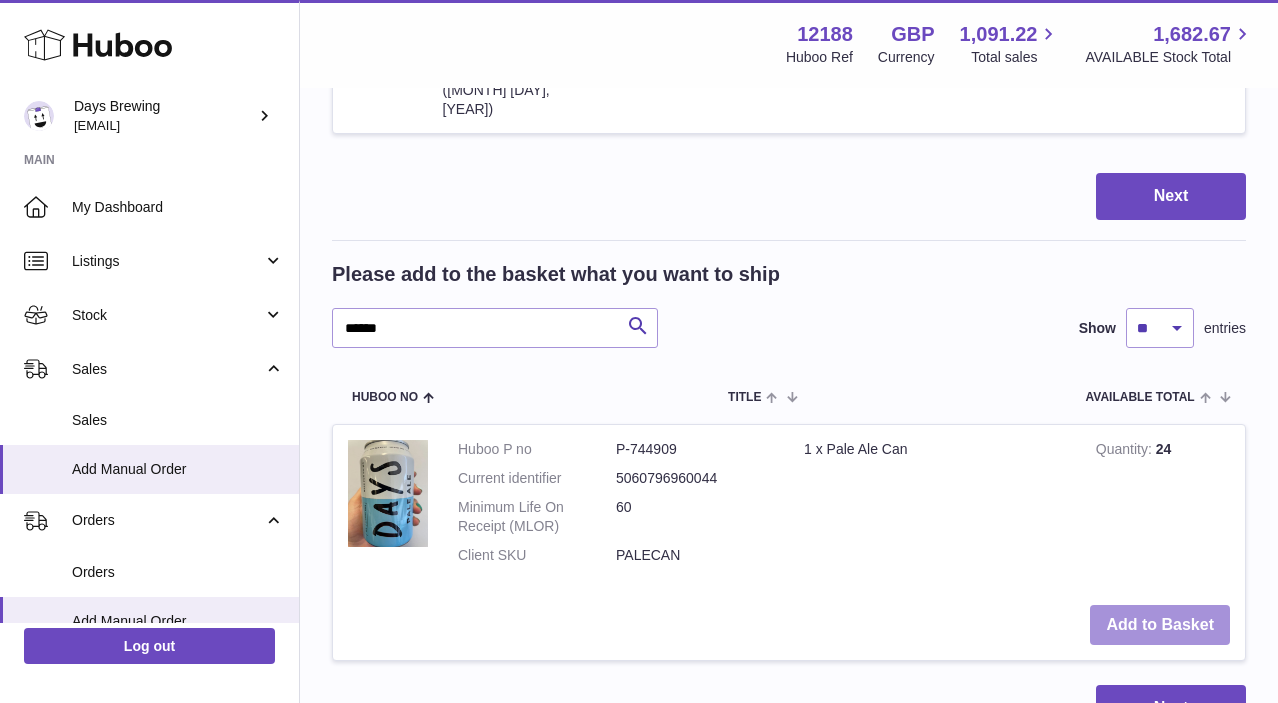 click on "Add to Basket" at bounding box center (1160, 625) 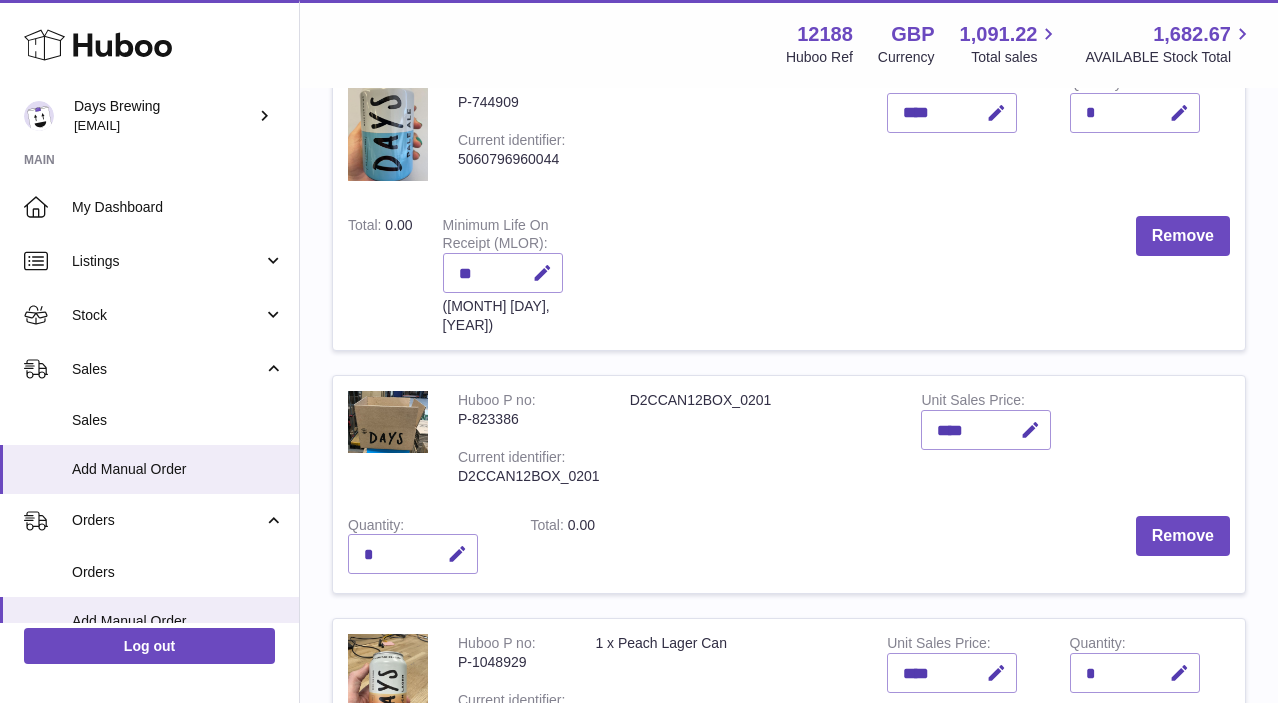 scroll, scrollTop: 355, scrollLeft: 0, axis: vertical 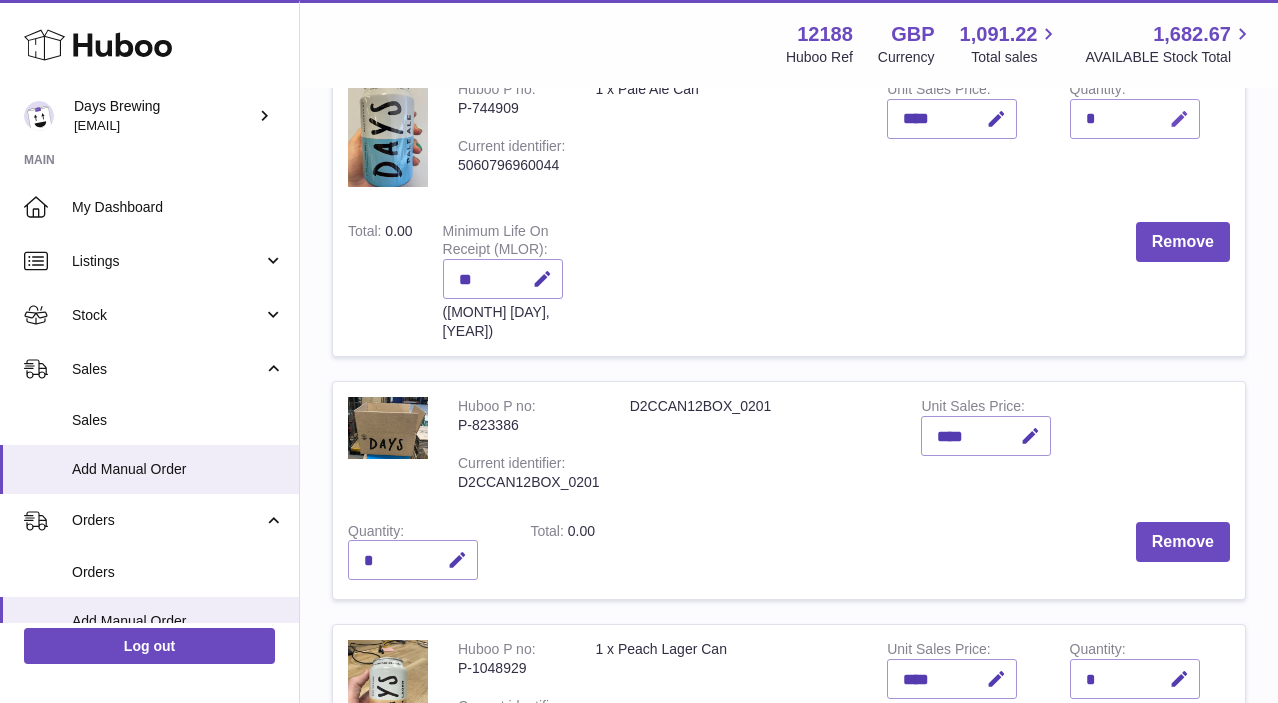 click at bounding box center [1176, 119] 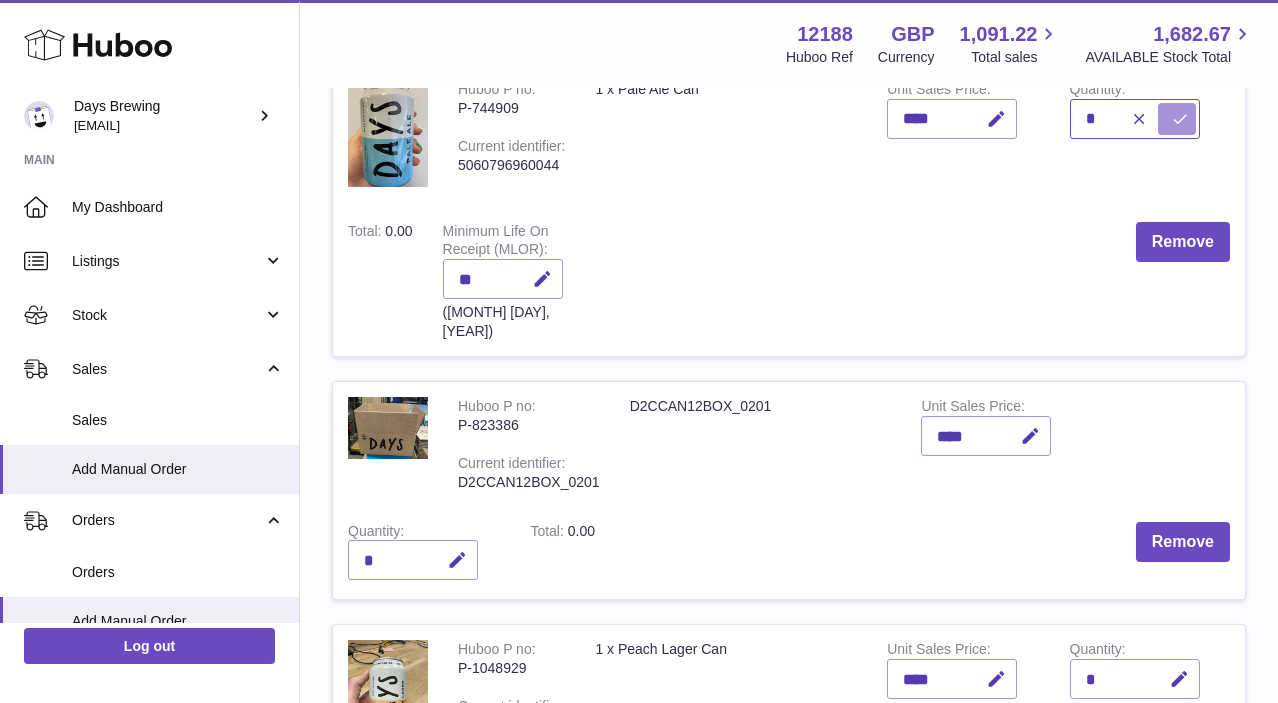 type on "*" 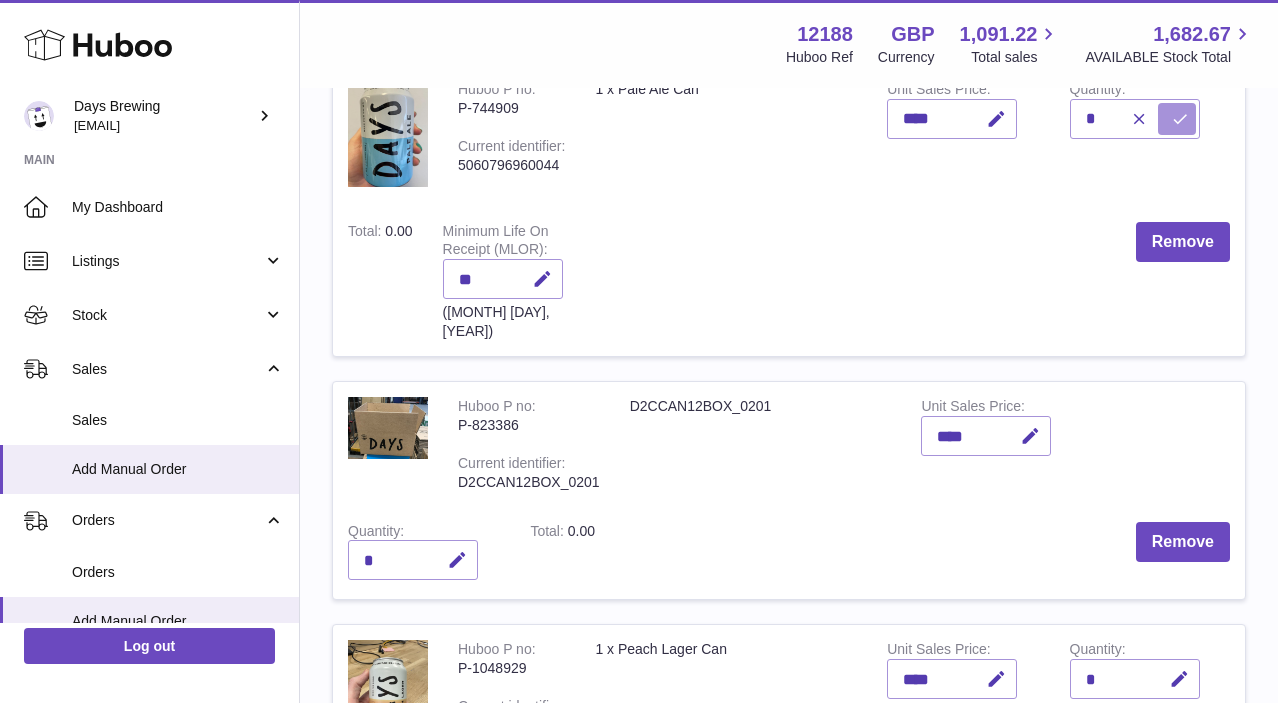 click at bounding box center [1180, 119] 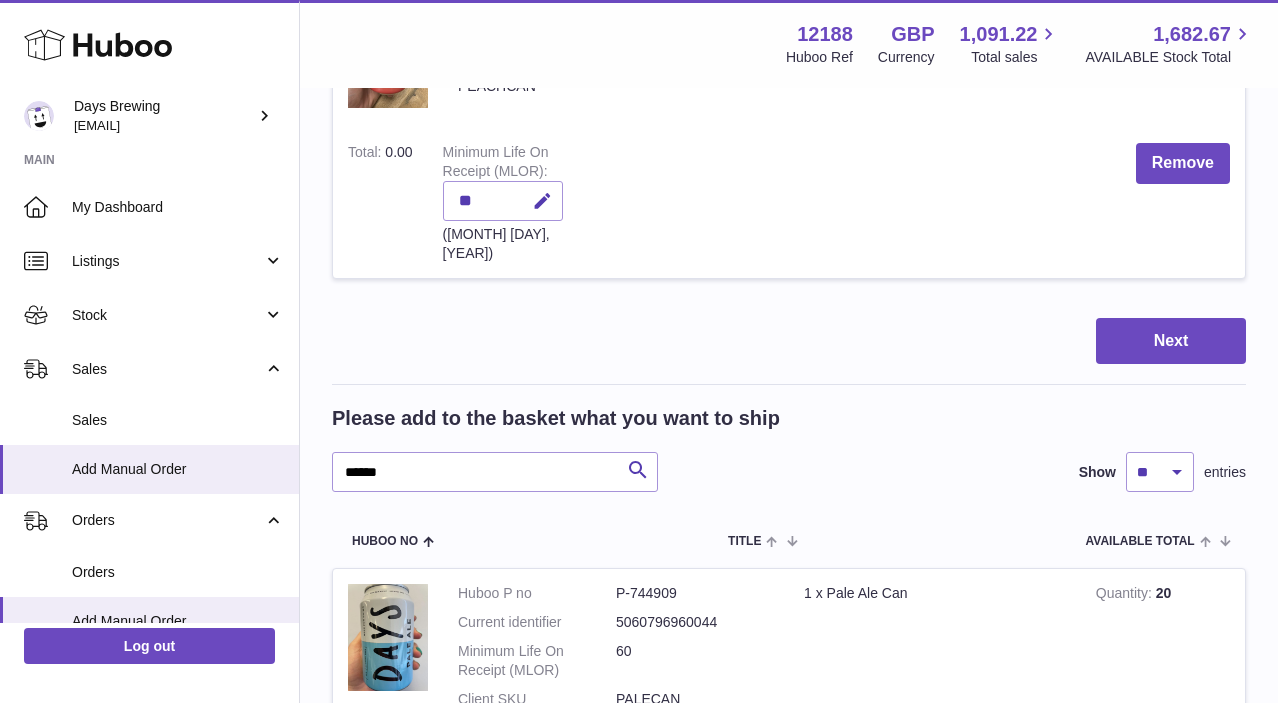 scroll, scrollTop: 1092, scrollLeft: 0, axis: vertical 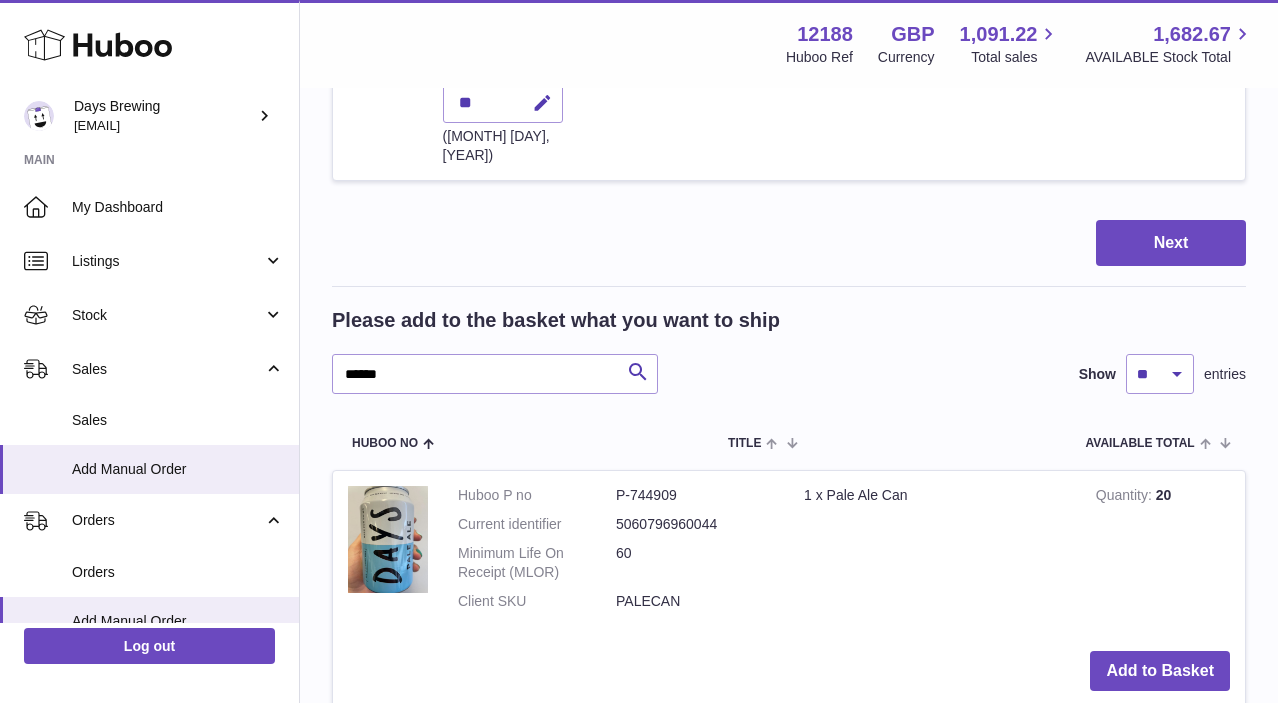click on "Please add to the basket what you want to ship   ******     Search
Show
** ** ** ***
entries" at bounding box center (789, 350) 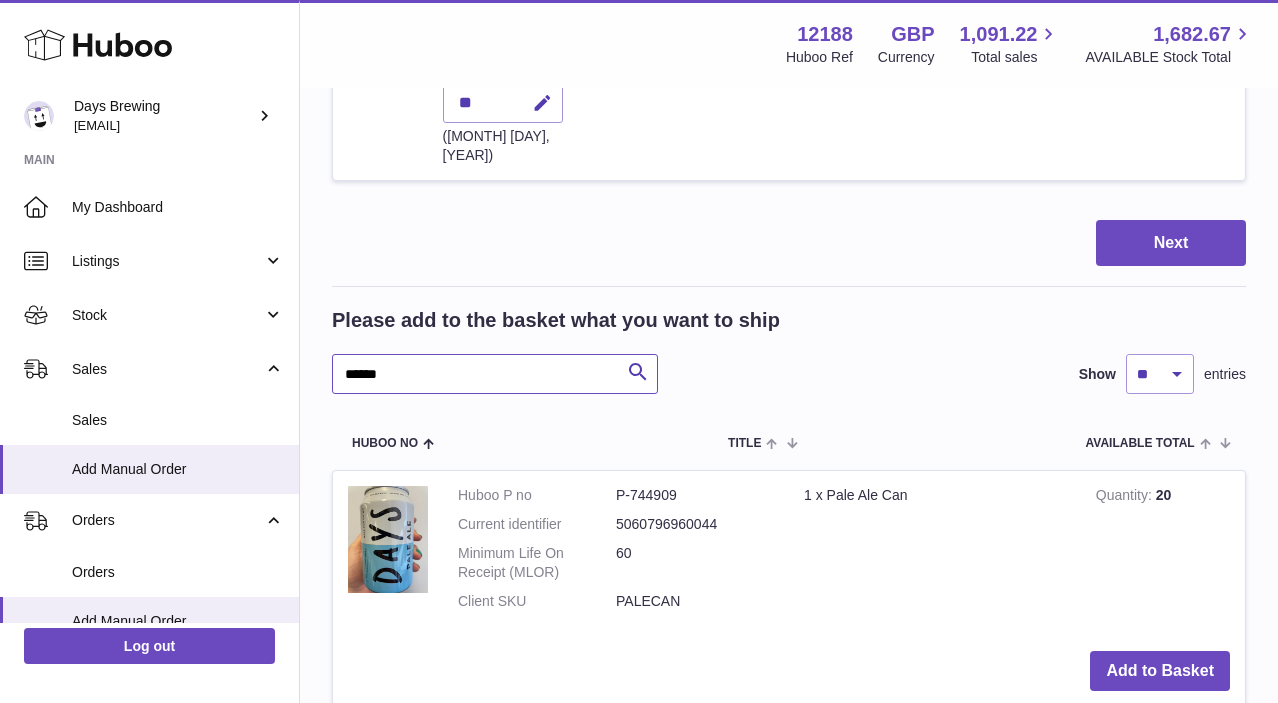 click on "******" at bounding box center (495, 374) 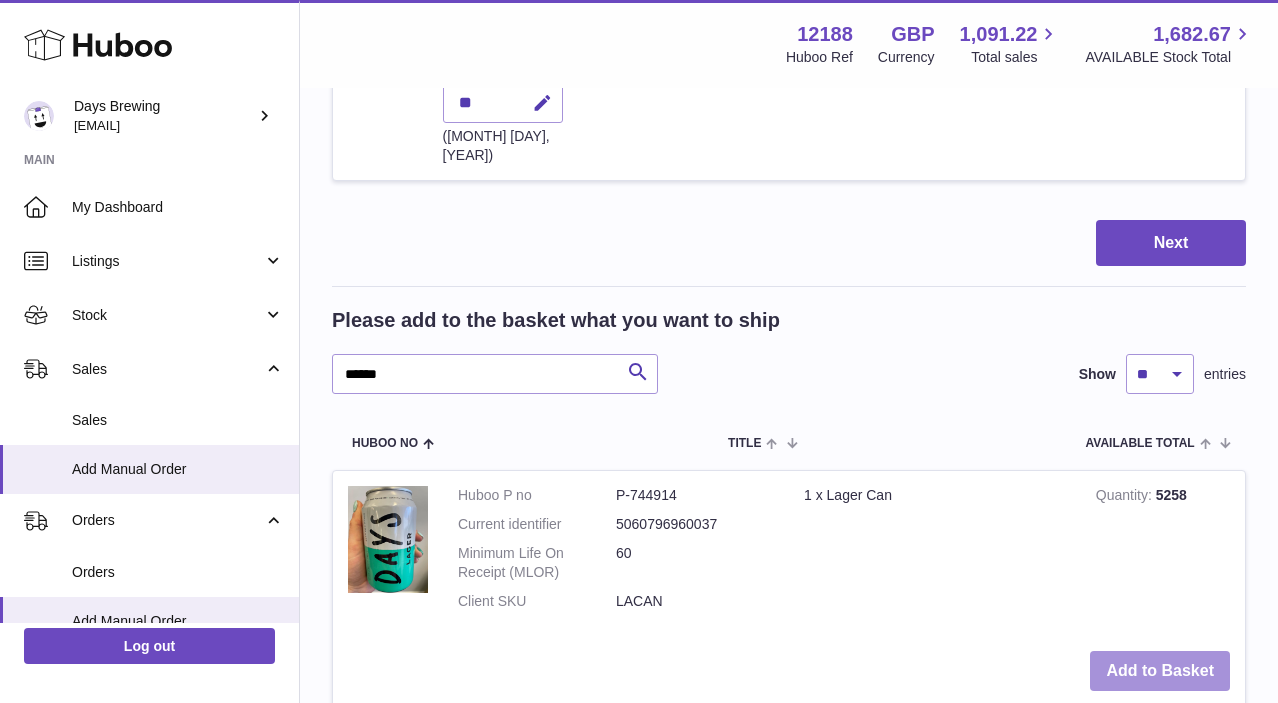 click on "Add to Basket" at bounding box center [1160, 671] 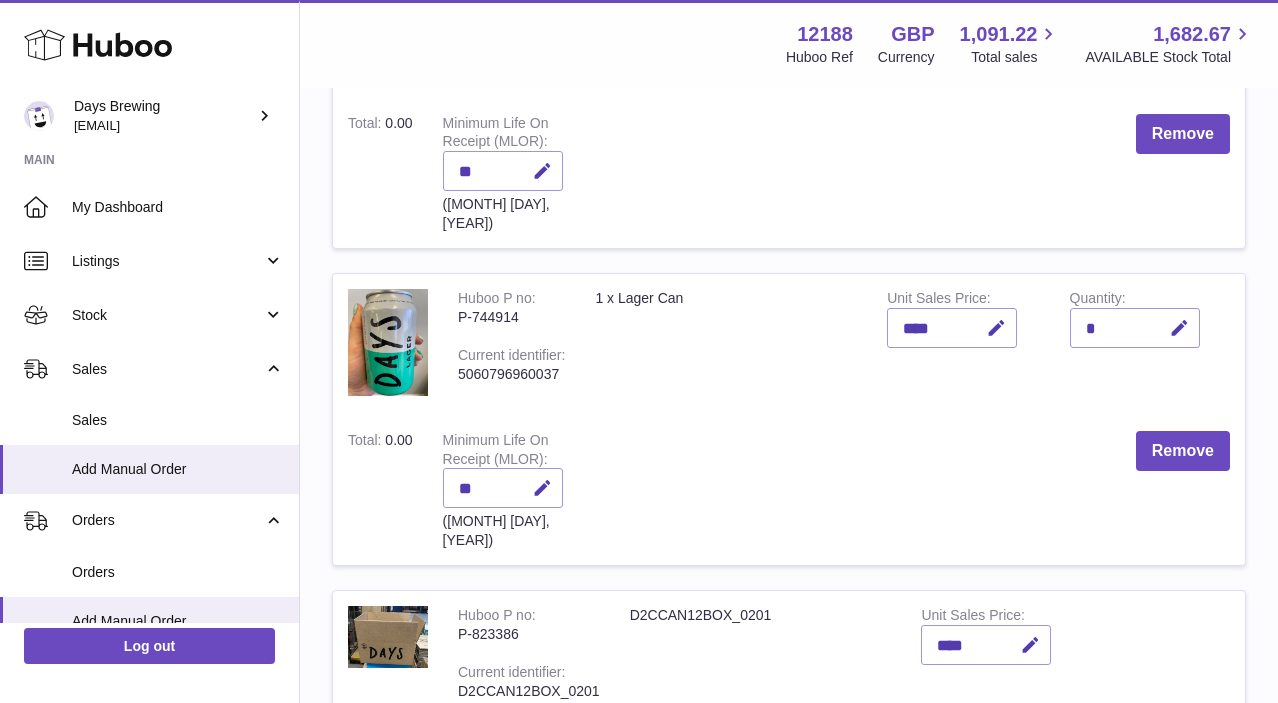 scroll, scrollTop: 382, scrollLeft: 0, axis: vertical 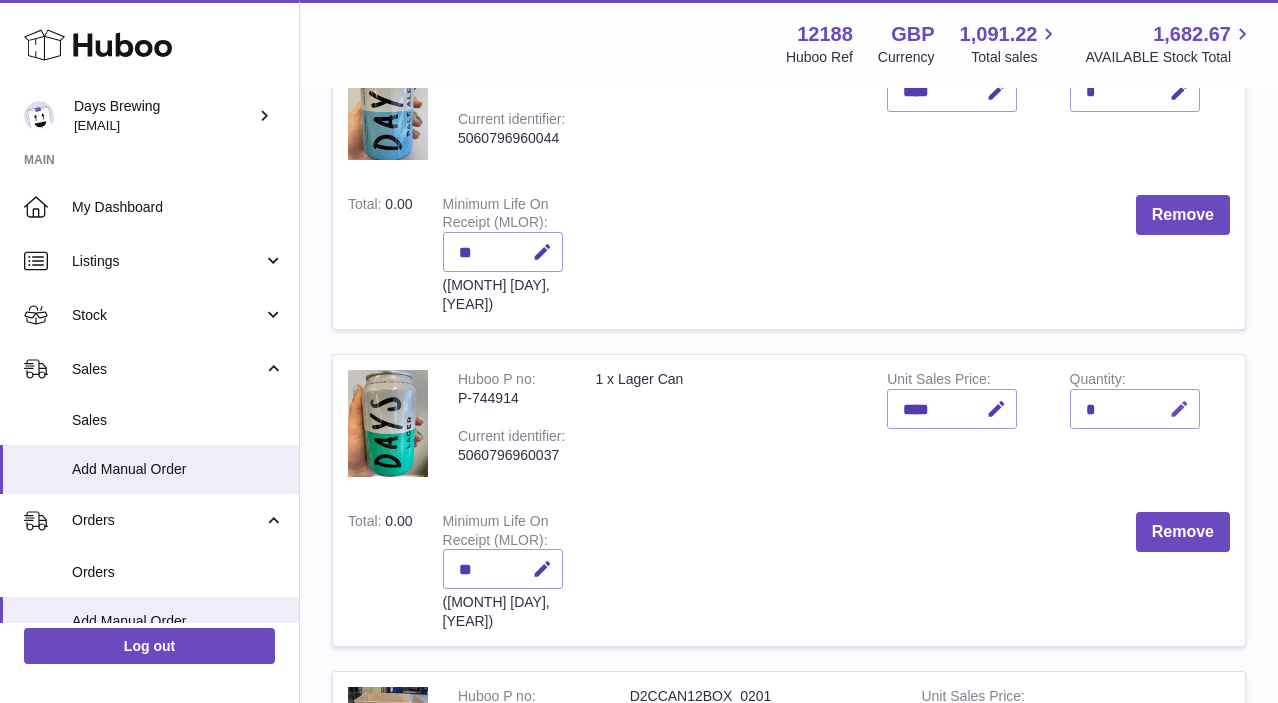 click at bounding box center (1179, 409) 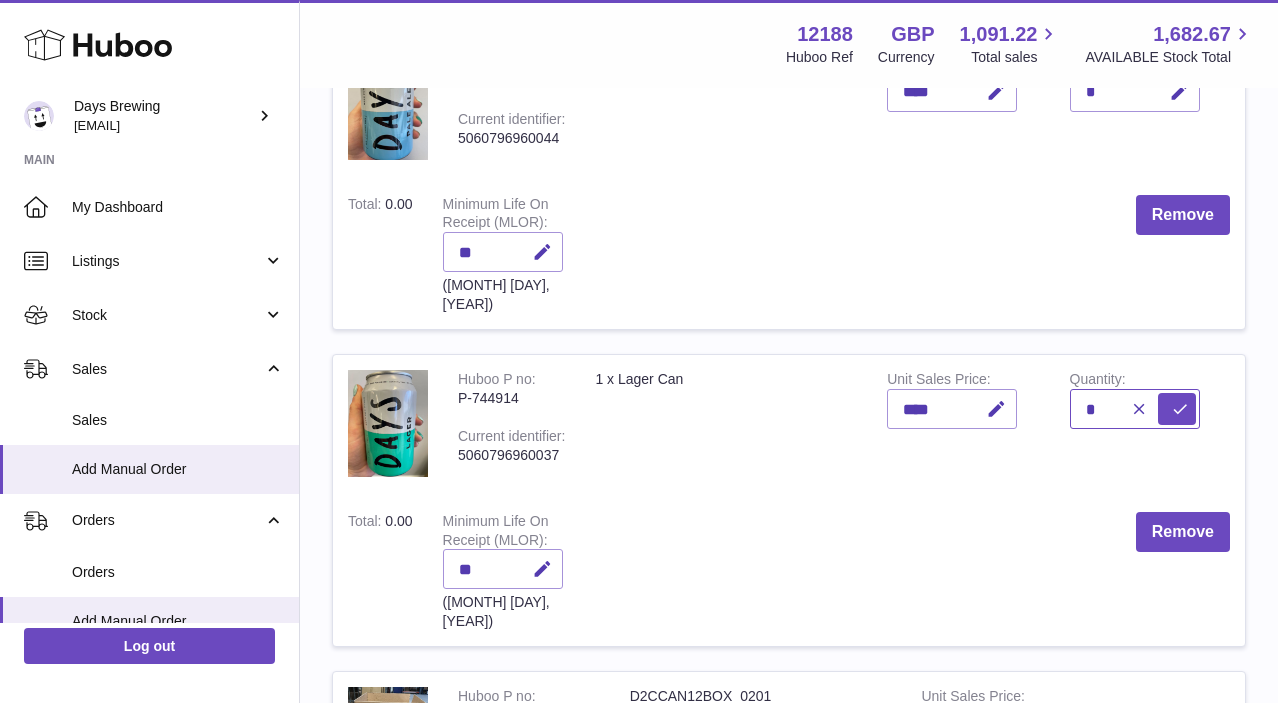 type on "*" 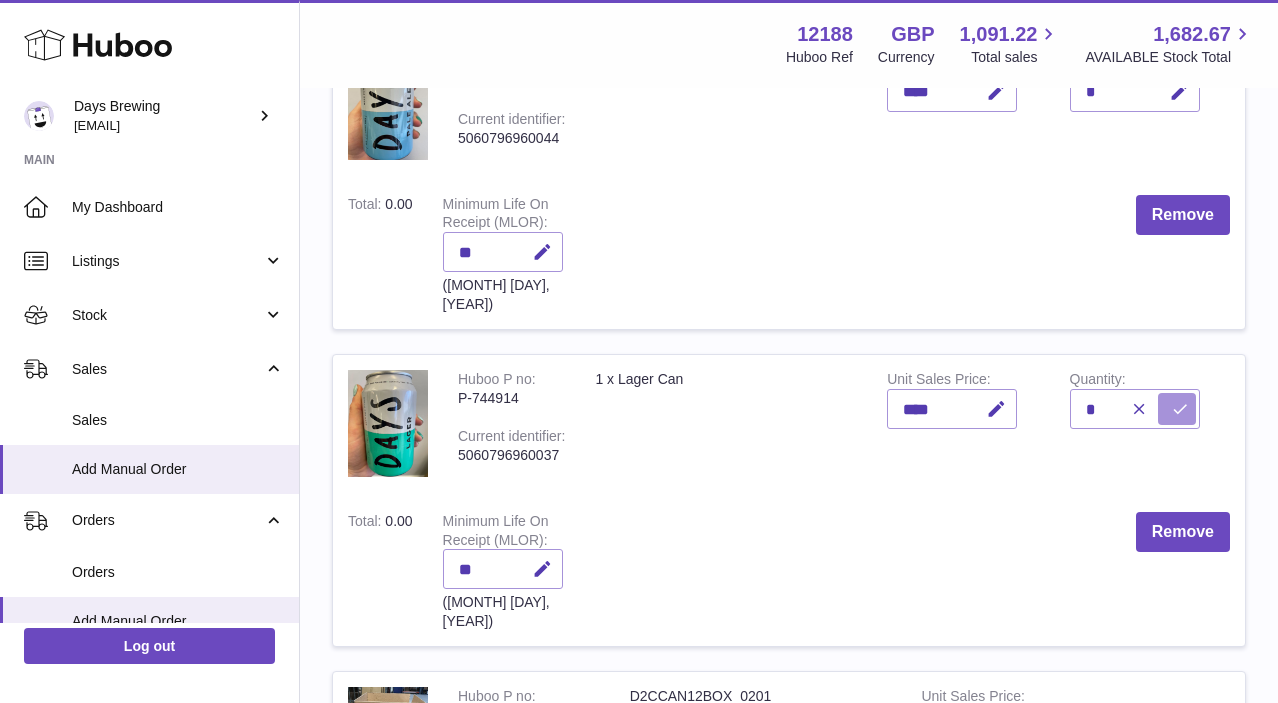 click at bounding box center [1180, 409] 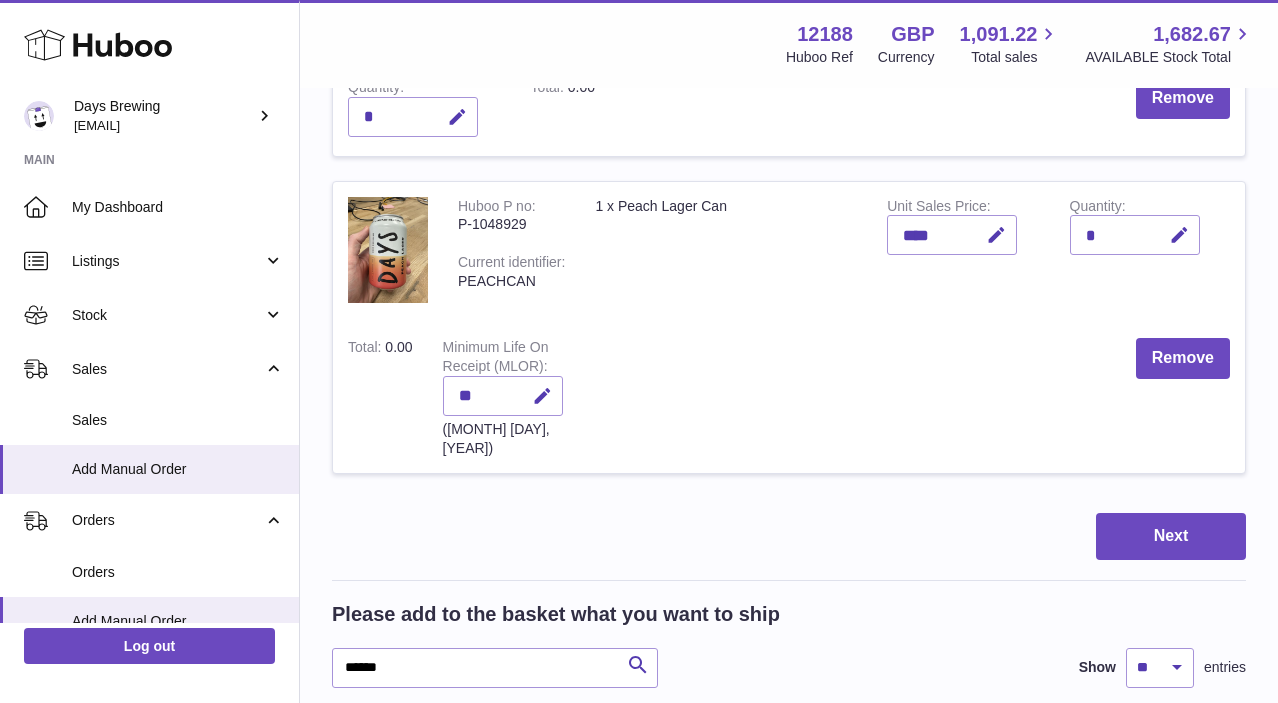 scroll, scrollTop: 1115, scrollLeft: 0, axis: vertical 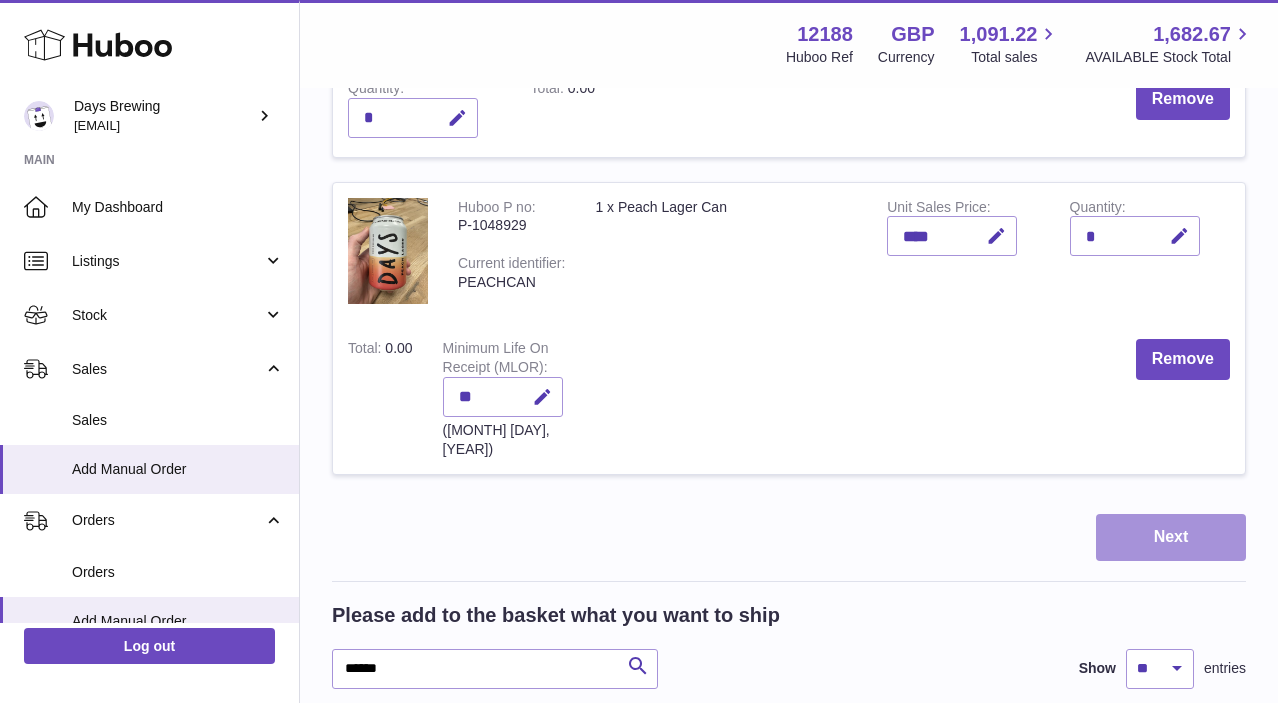 click on "Next" at bounding box center [1171, 537] 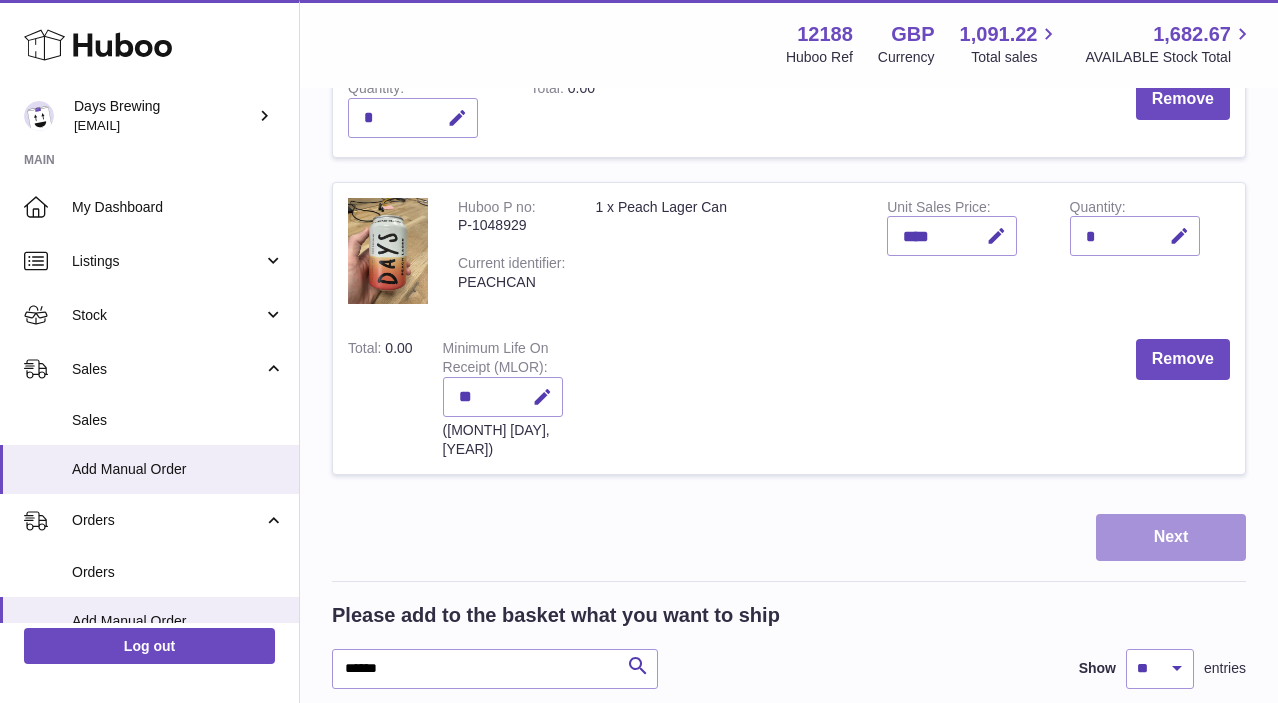 scroll, scrollTop: 0, scrollLeft: 0, axis: both 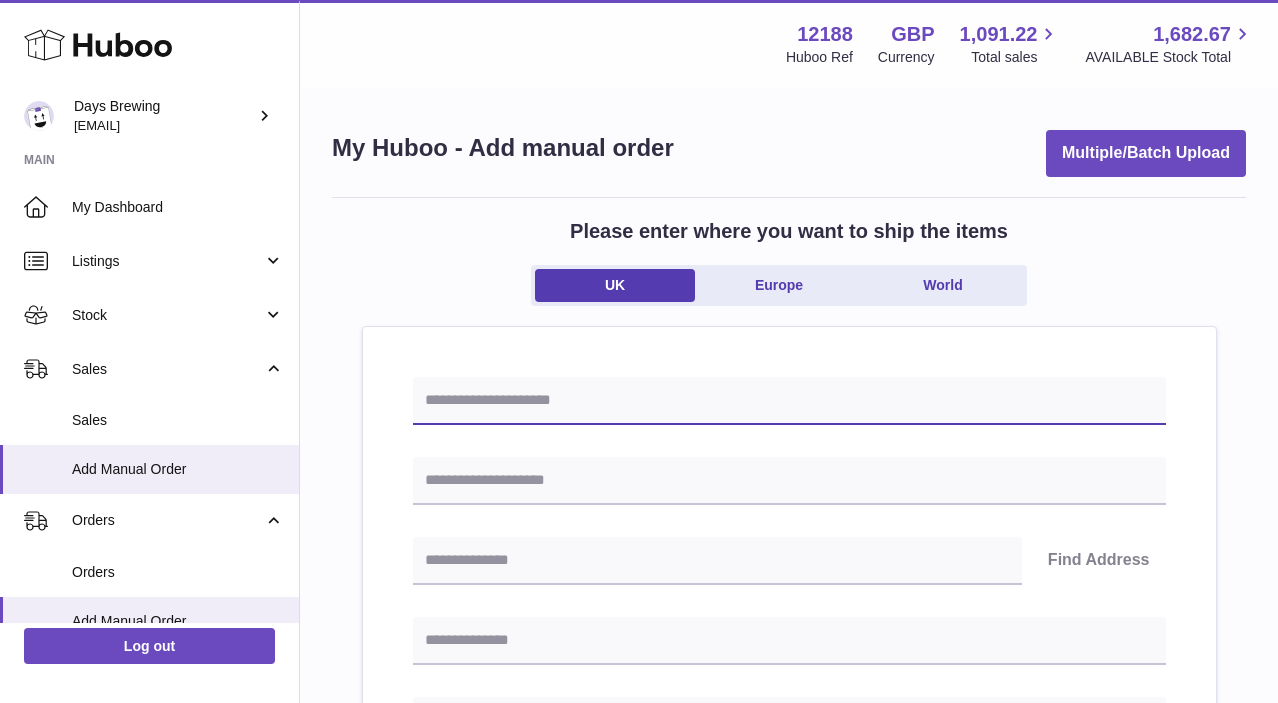 click at bounding box center (789, 401) 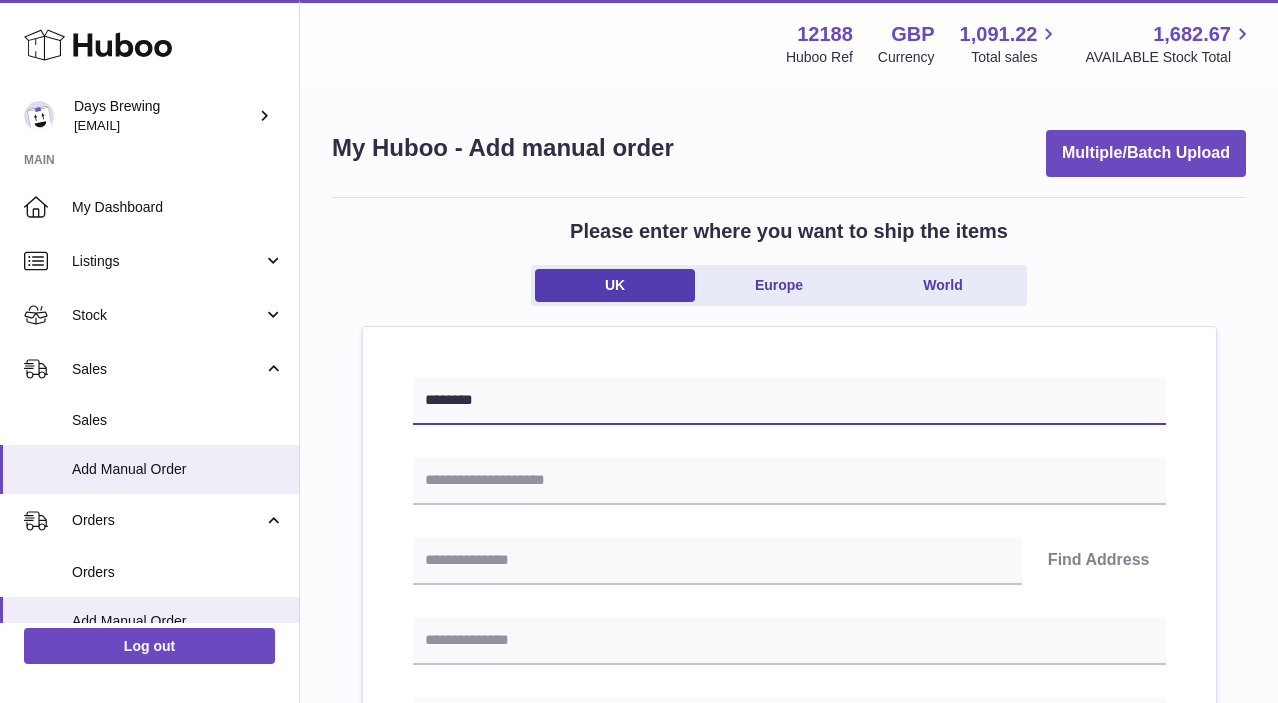 type on "********" 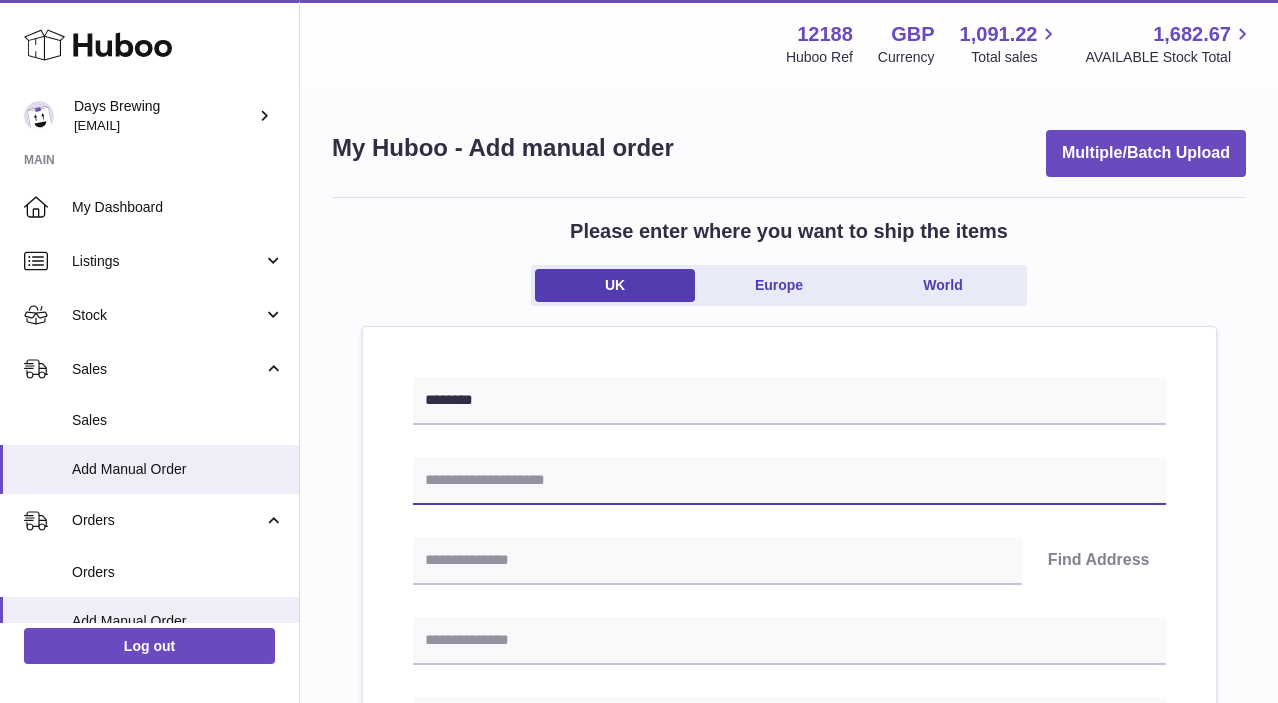 click at bounding box center [789, 481] 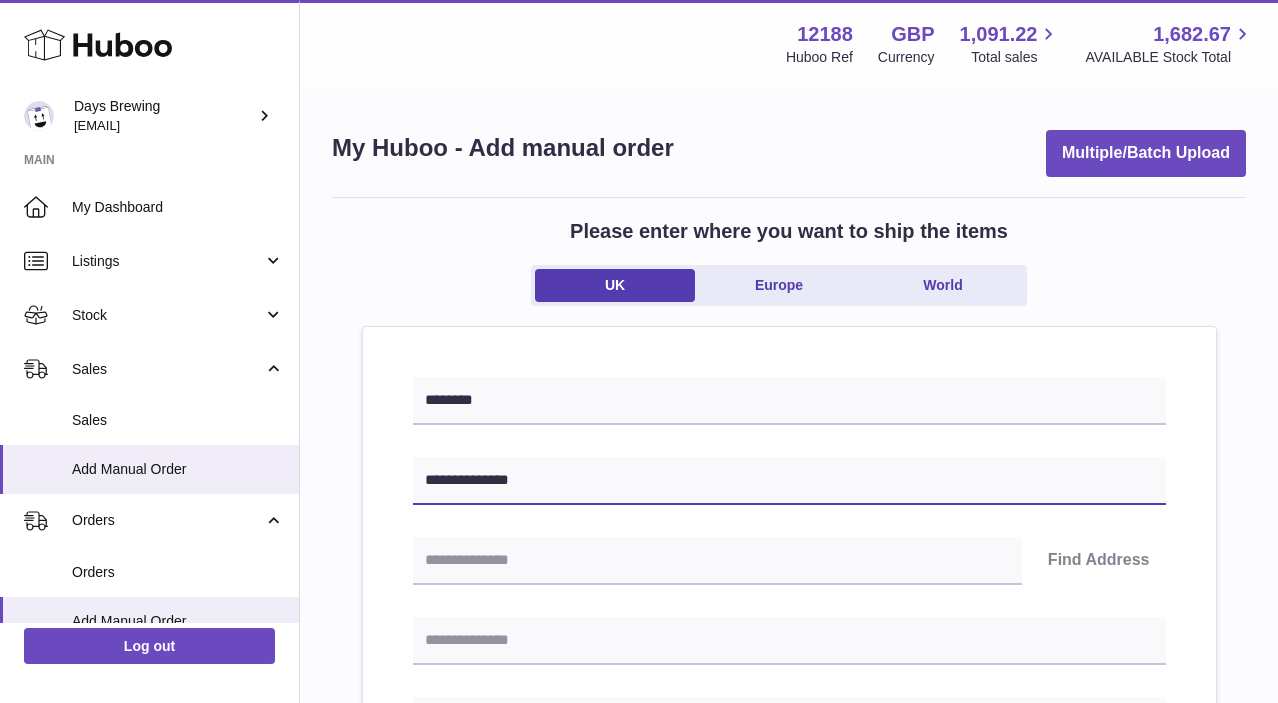 type on "**********" 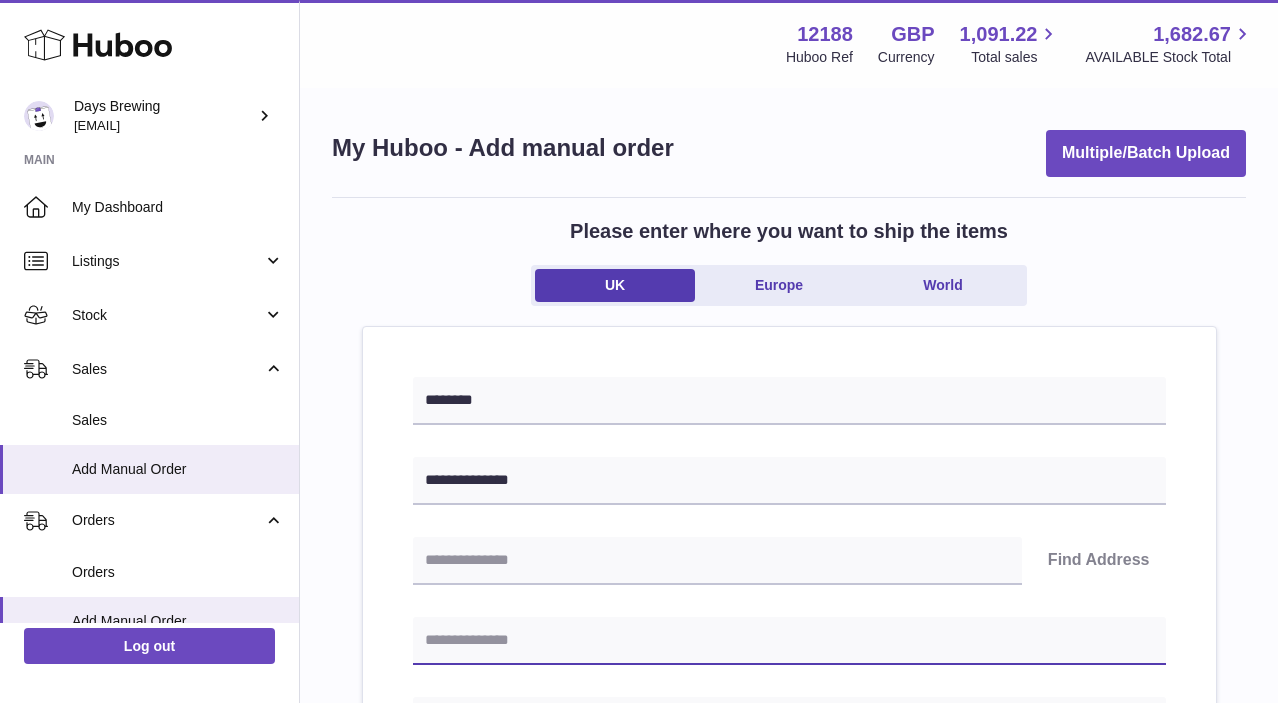 click at bounding box center [789, 641] 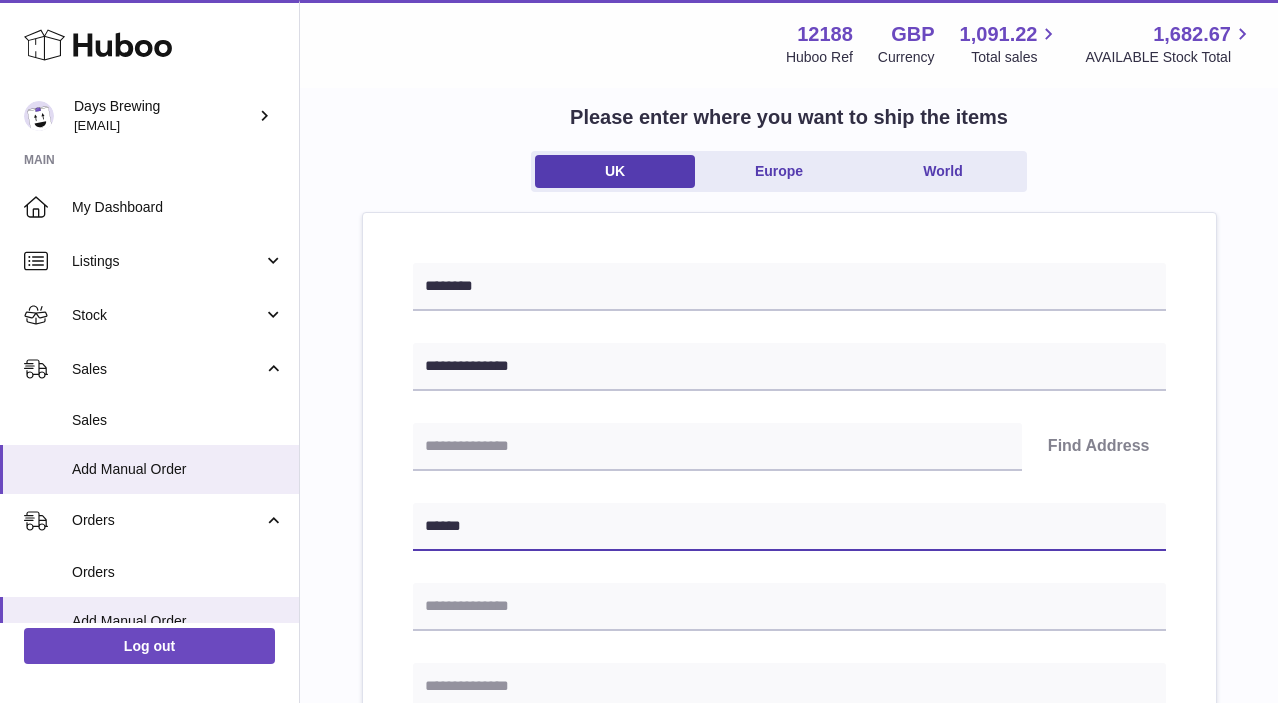 scroll, scrollTop: 165, scrollLeft: 0, axis: vertical 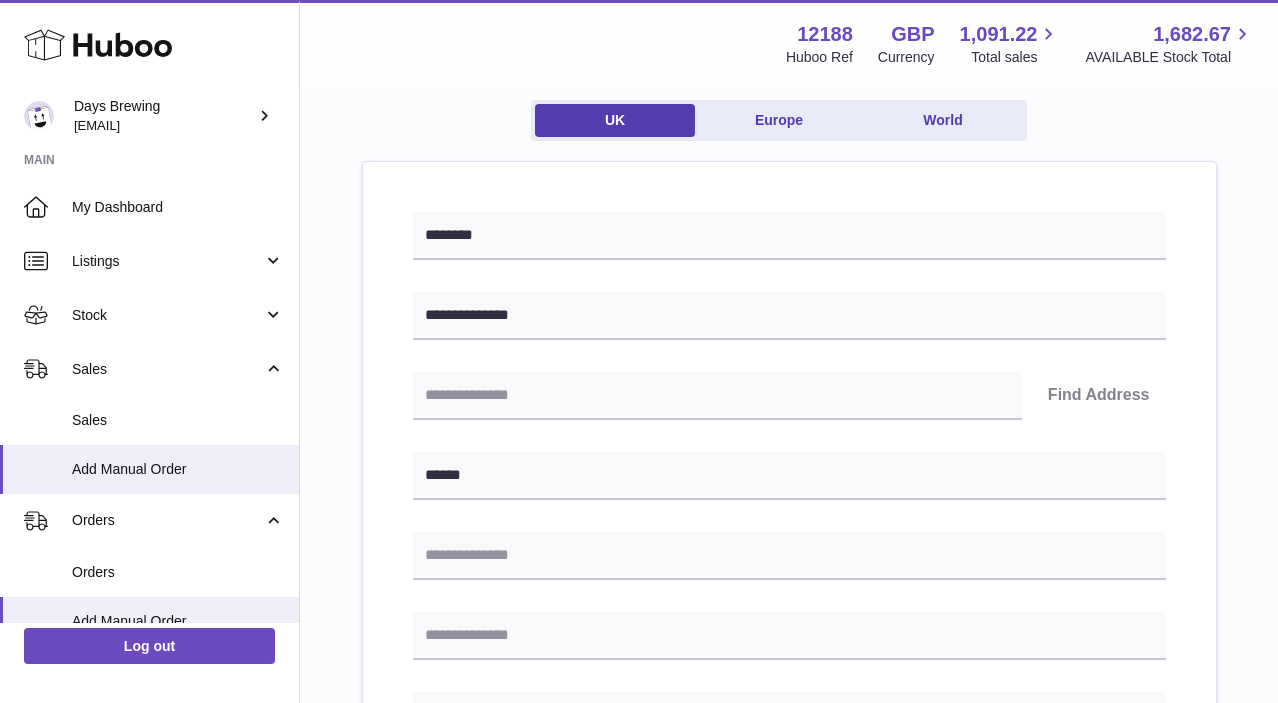 click on "Find Address
Please enter how you want to ship             Loading...
You require an order to be fulfilled which is going directly to another business or retailer rather than directly to a consumer. Please ensure you have contacted our customer service department for further information relating to any associated costs and (order completion) timescales, before proceeding.
Optional extra fields             Loading...       This will appear on the packing slip. e.g. 'Please contact us through Amazon'
B2C
Loading..." at bounding box center (789, 757) 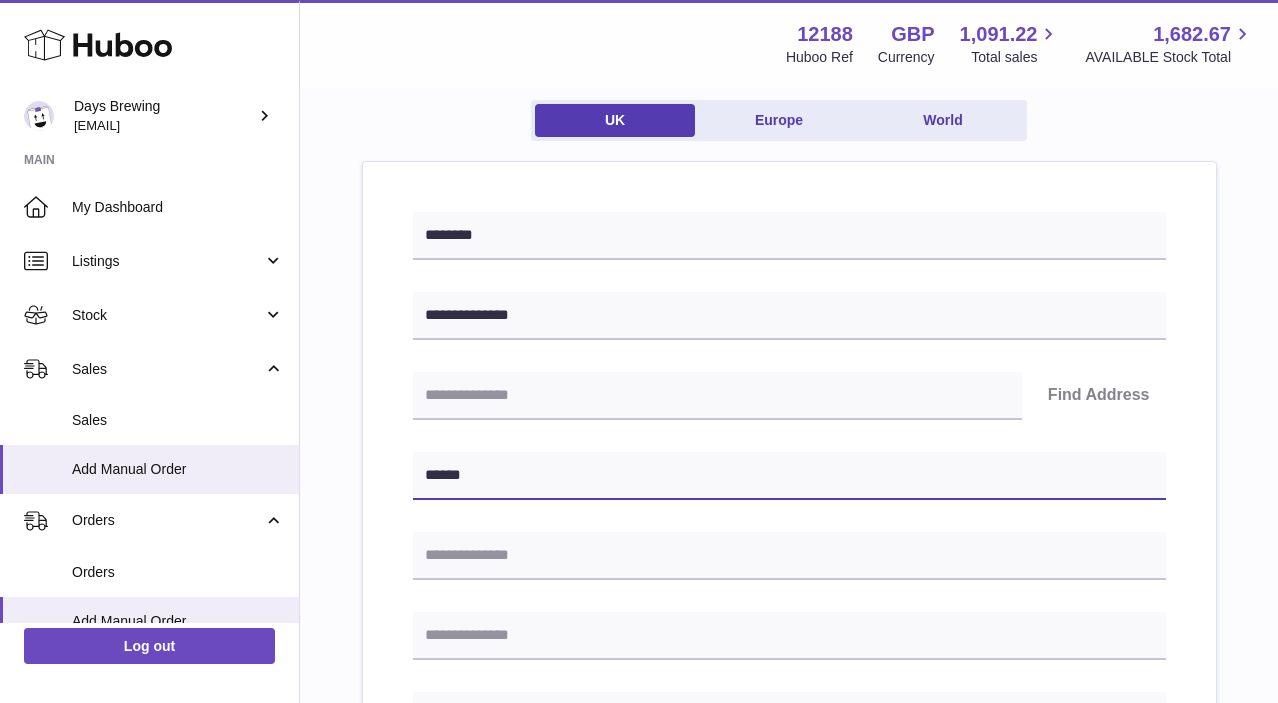 click on "******" at bounding box center [789, 476] 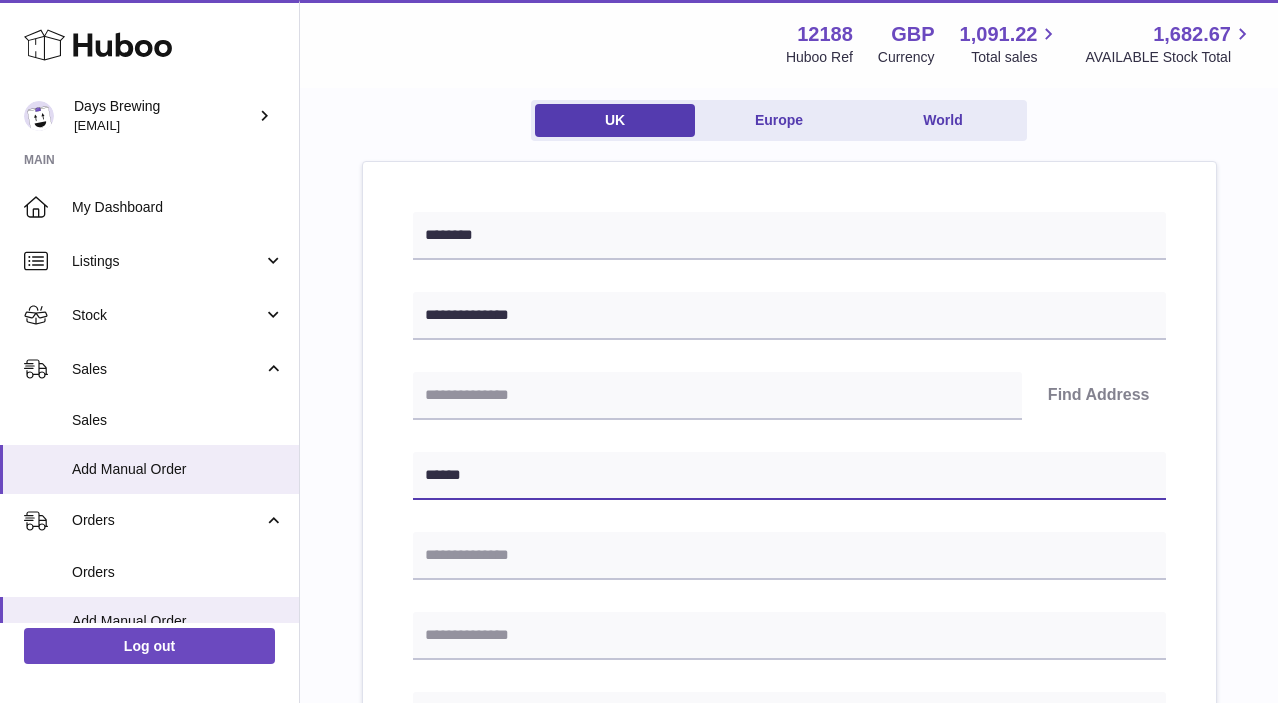 click on "******" at bounding box center (789, 476) 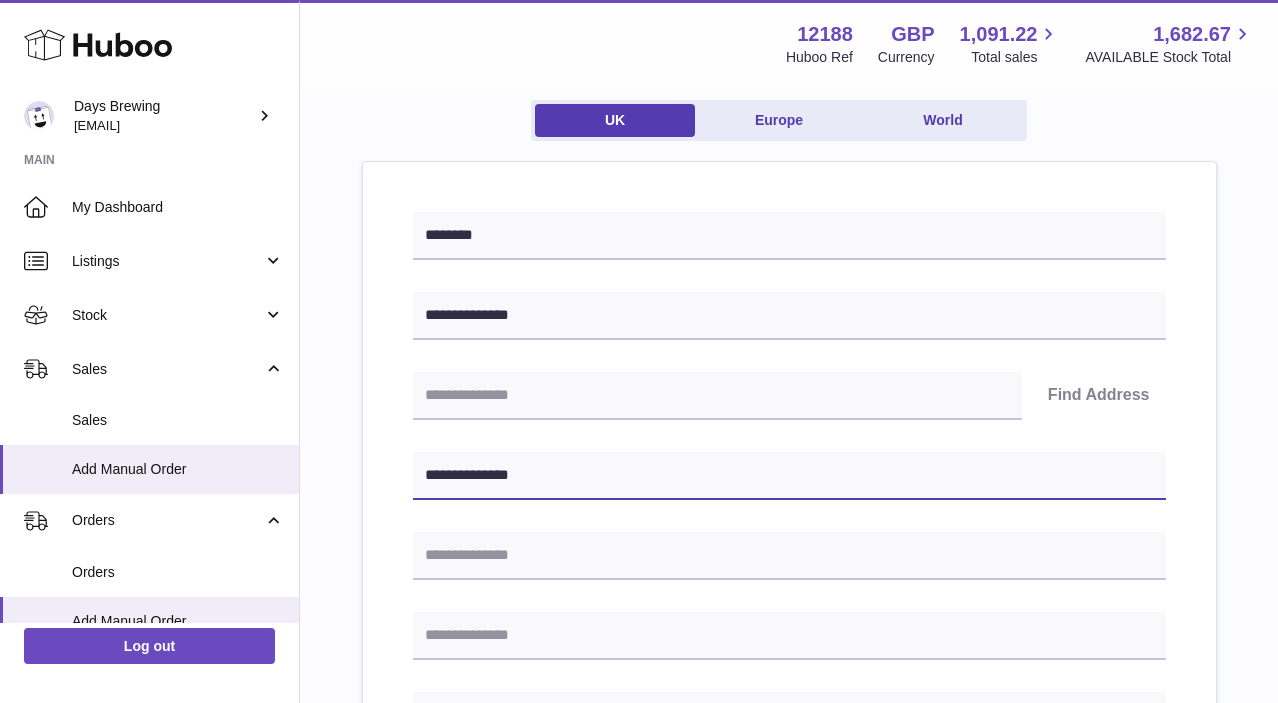 click on "**********" at bounding box center [789, 476] 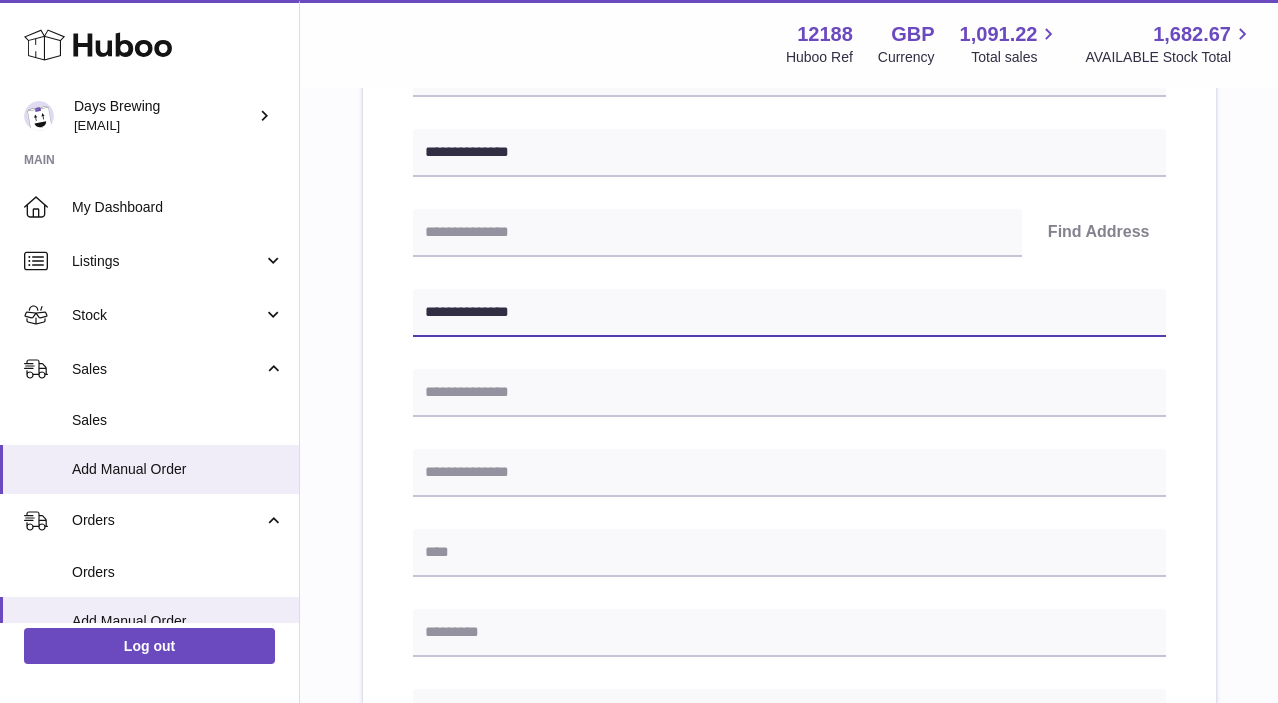 scroll, scrollTop: 394, scrollLeft: 0, axis: vertical 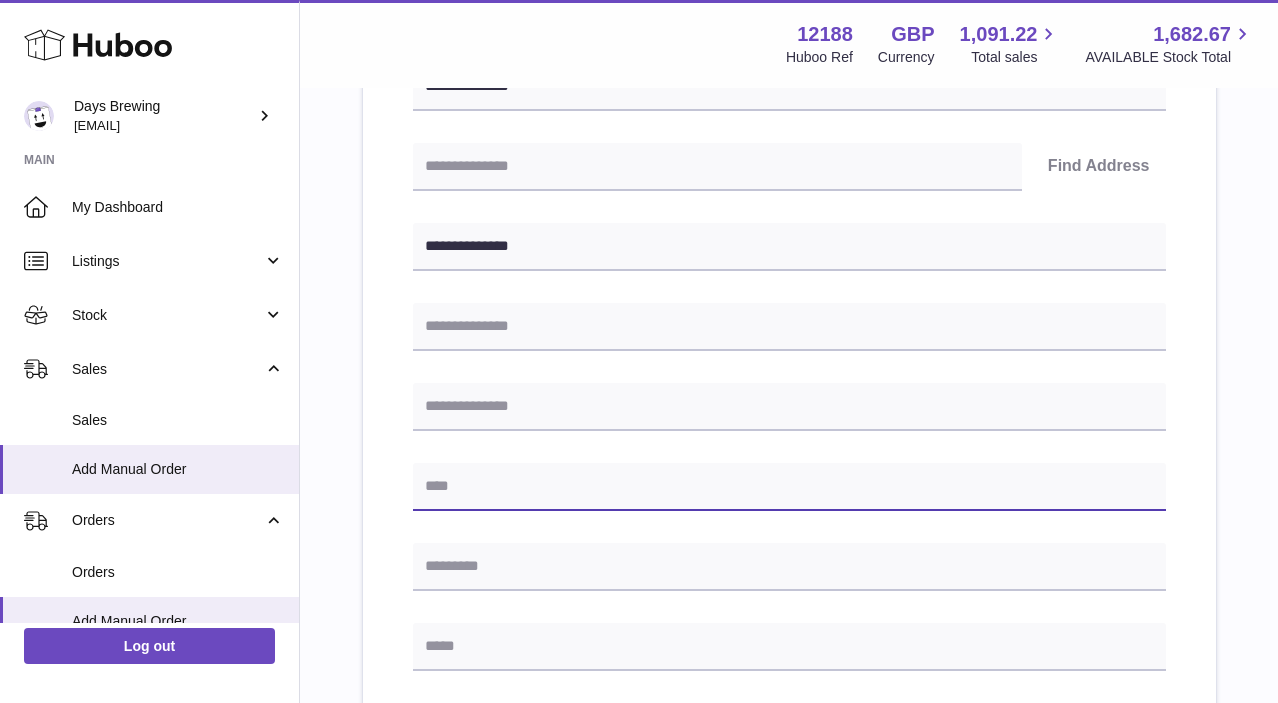 click at bounding box center (789, 487) 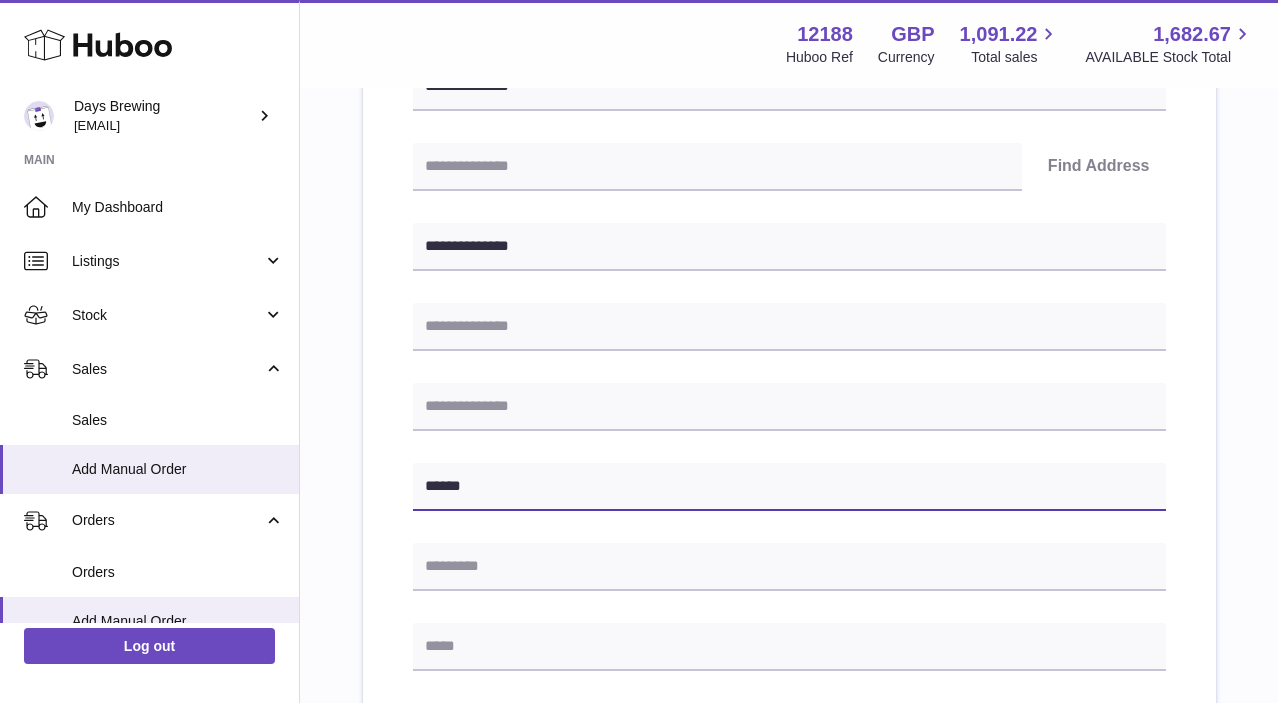 type on "******" 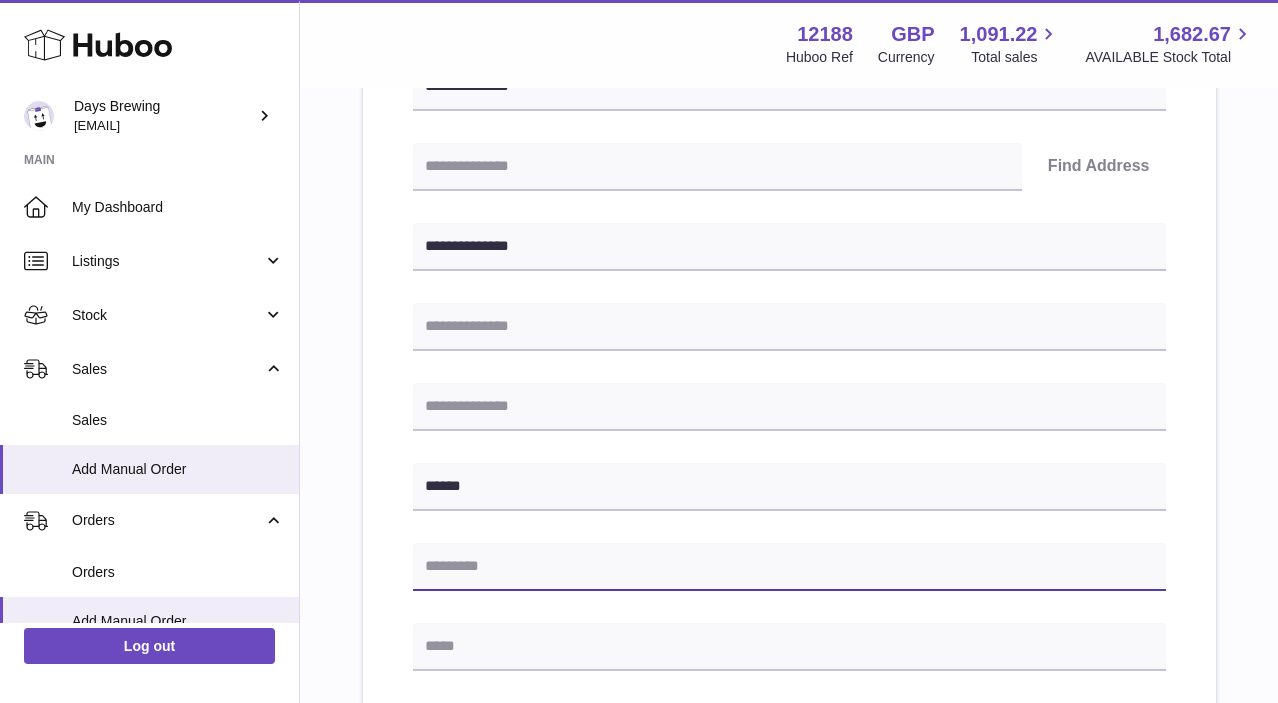 click at bounding box center (789, 567) 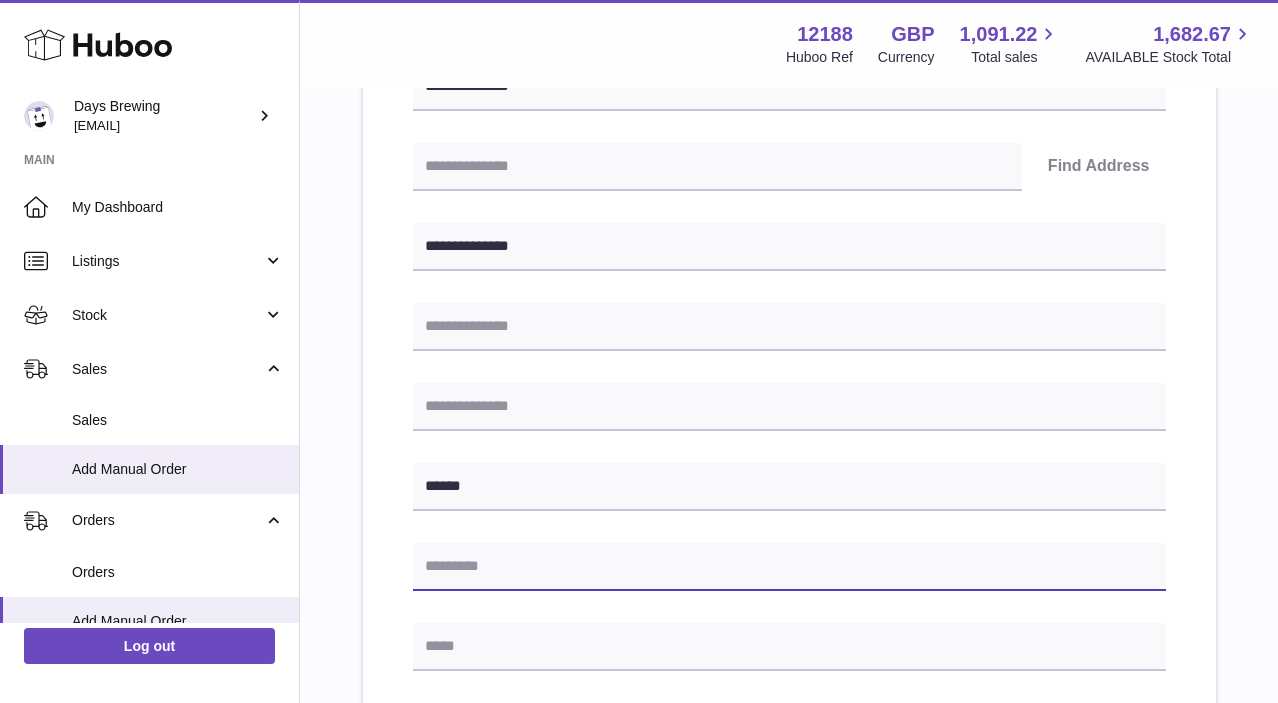 paste on "********" 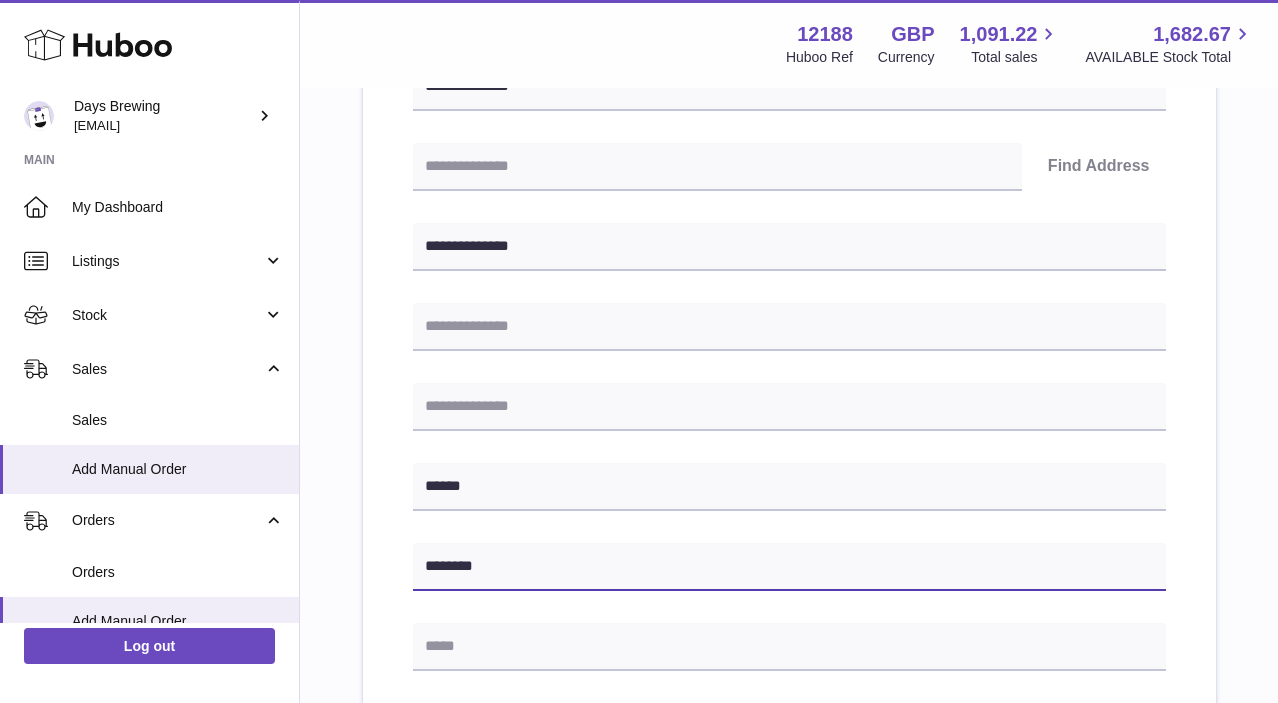 click on "********" at bounding box center [789, 567] 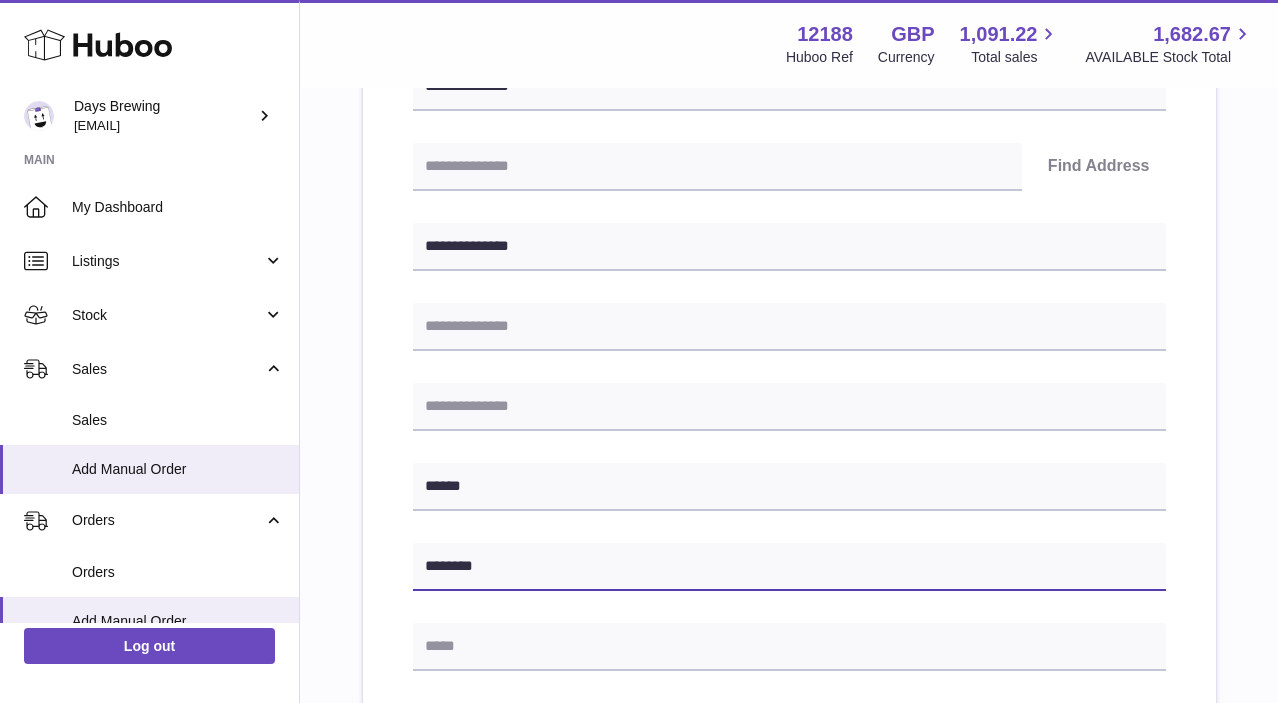 click on "********" at bounding box center [789, 567] 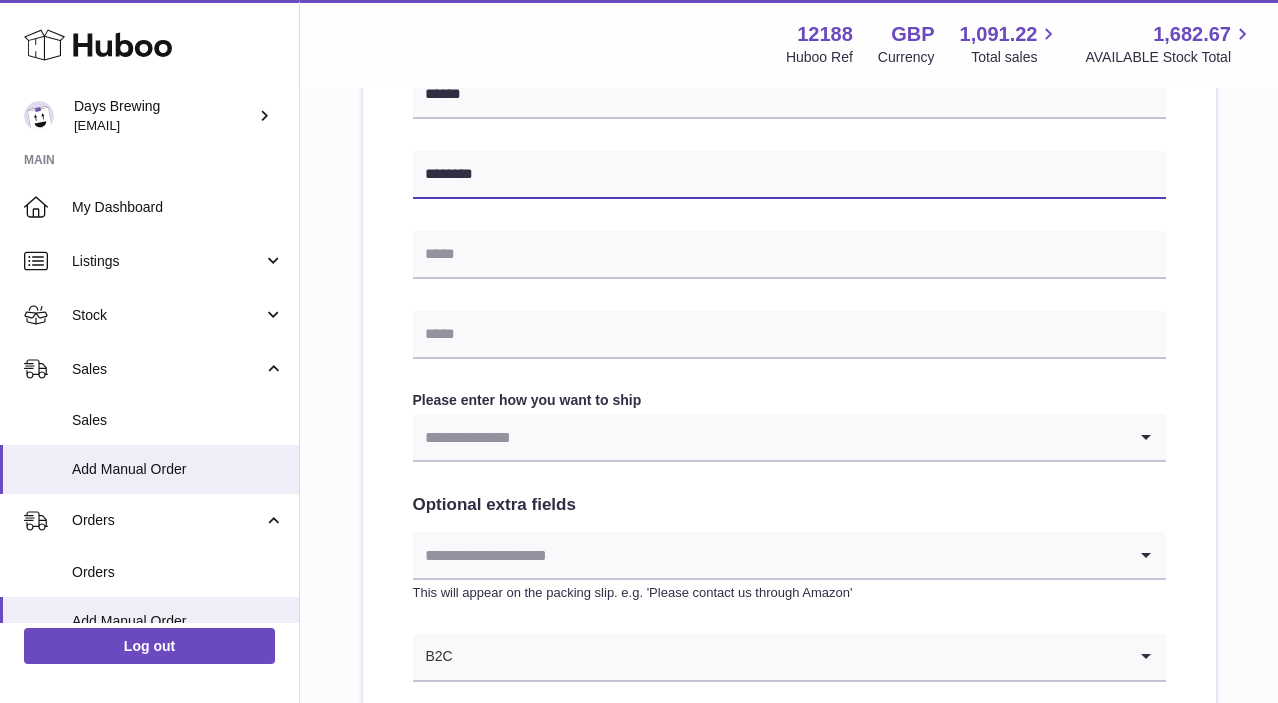 scroll, scrollTop: 949, scrollLeft: 0, axis: vertical 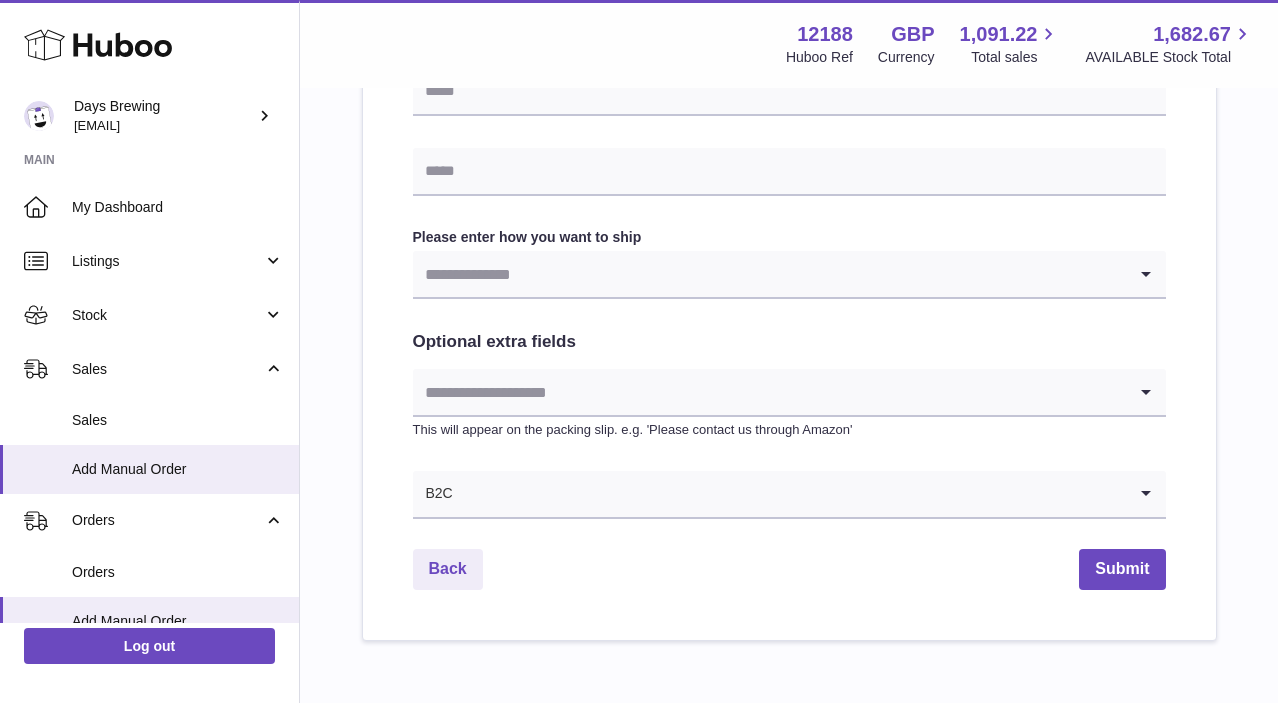 type on "********" 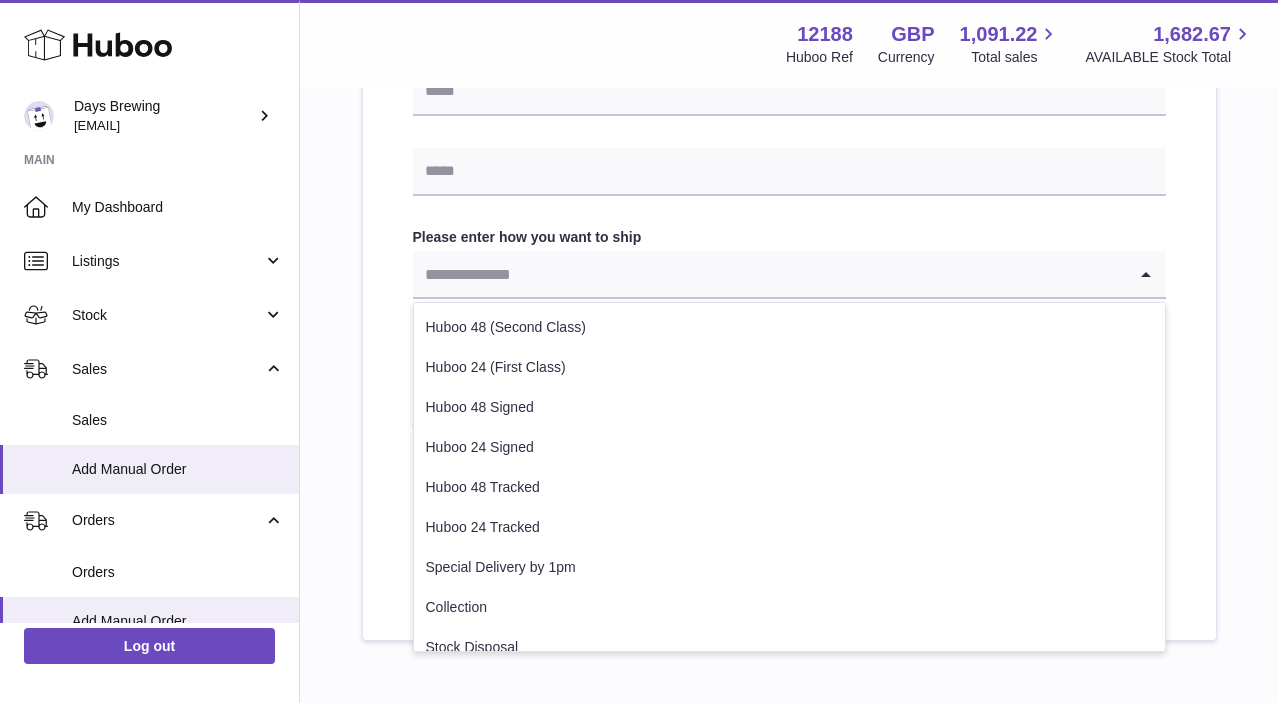 click at bounding box center [769, 274] 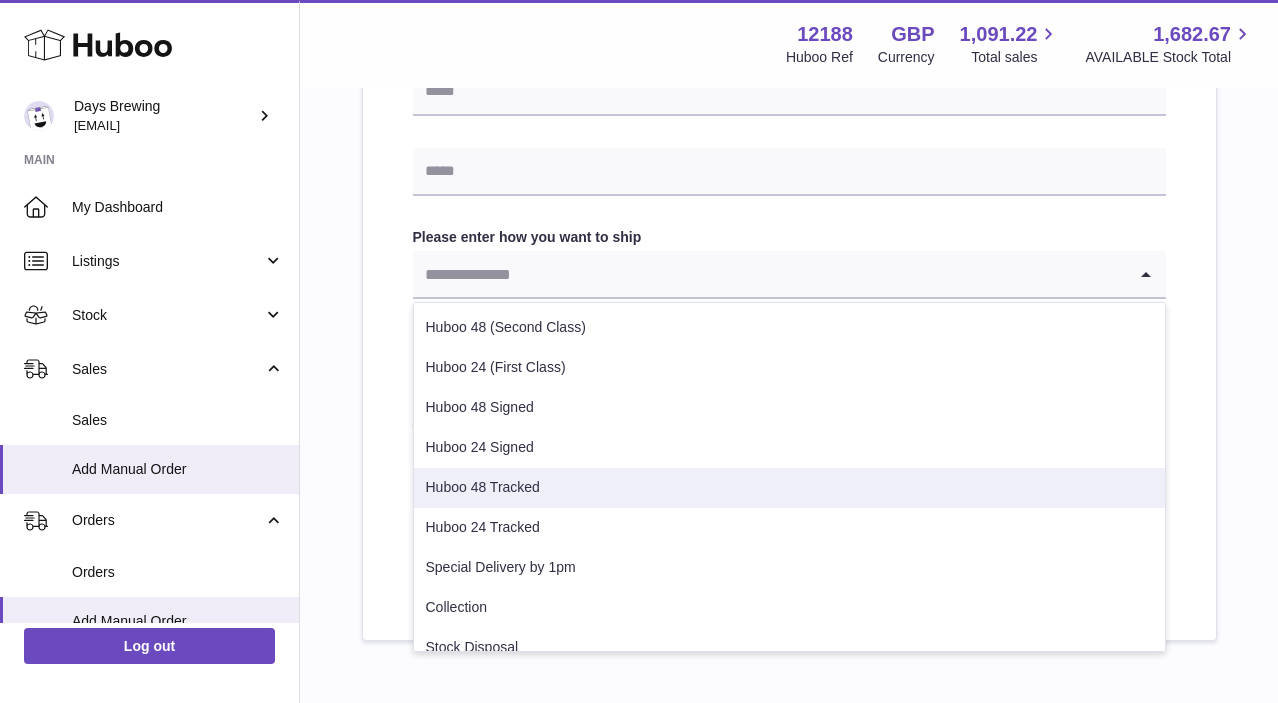 click on "Huboo 48 Tracked" at bounding box center (789, 488) 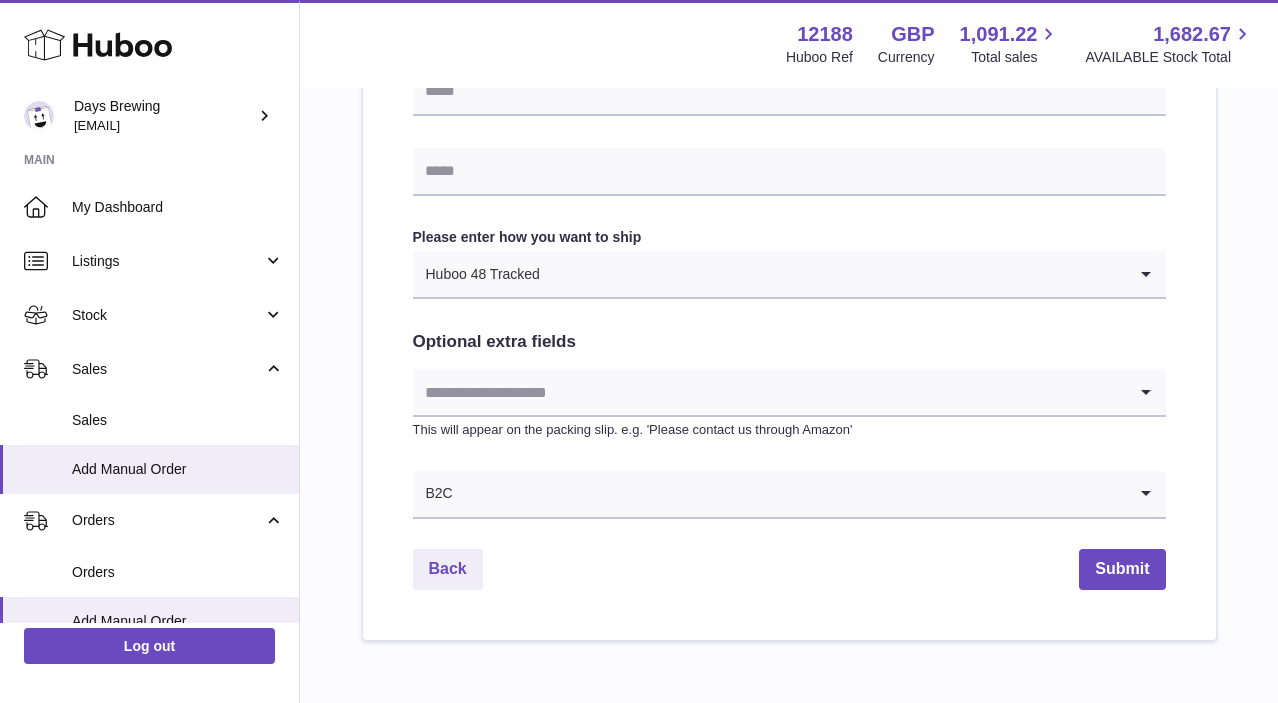 click on "Back
Submit" at bounding box center (789, 569) 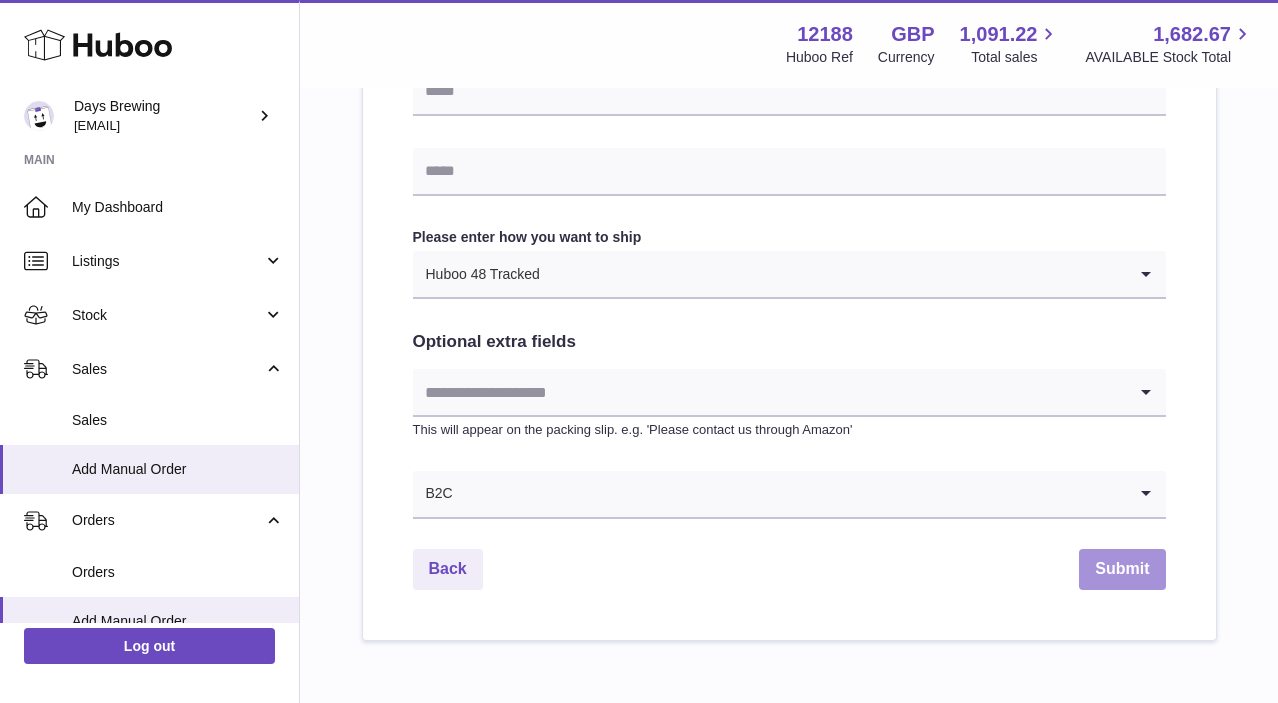 click on "Submit" at bounding box center (1122, 569) 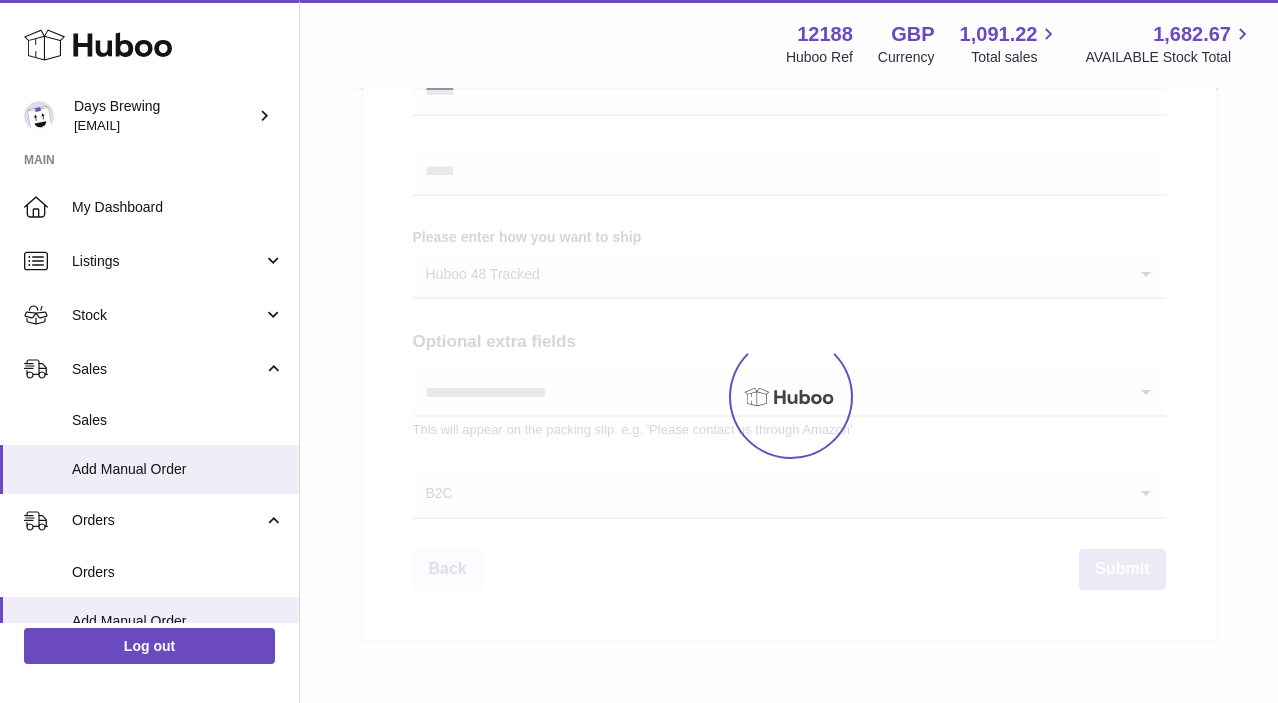 scroll, scrollTop: 0, scrollLeft: 0, axis: both 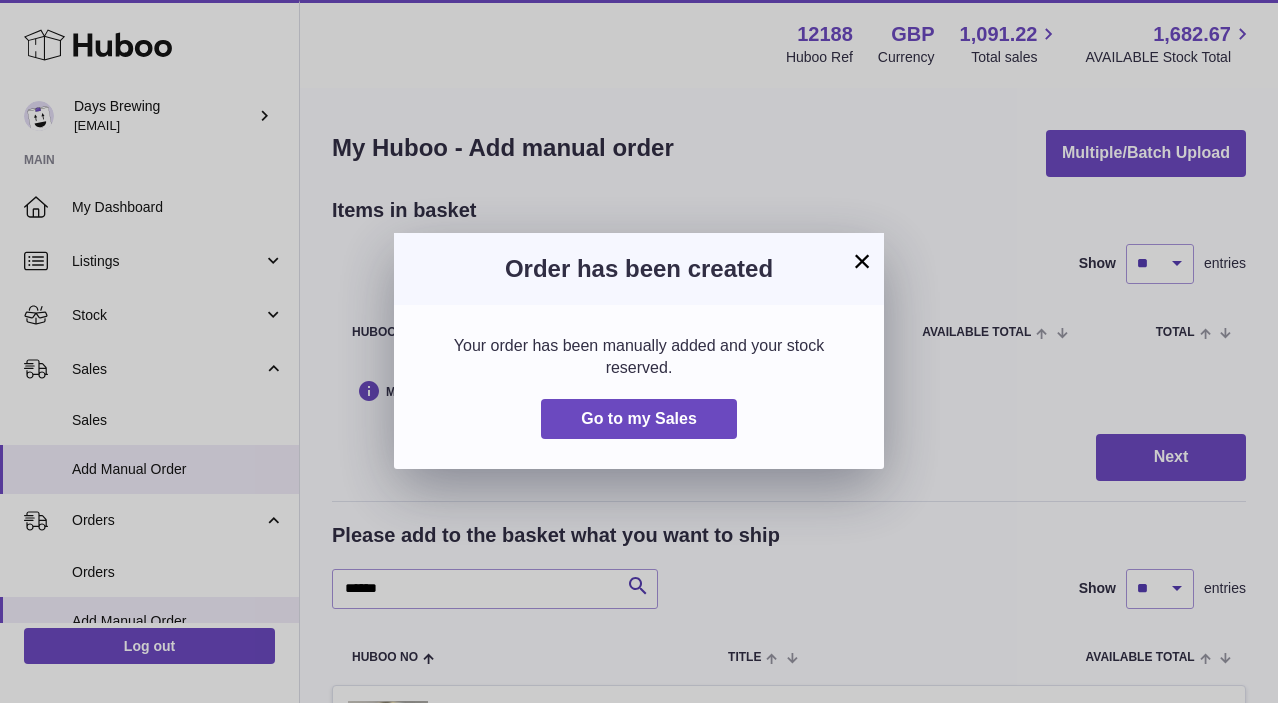 click on "×" at bounding box center (862, 261) 